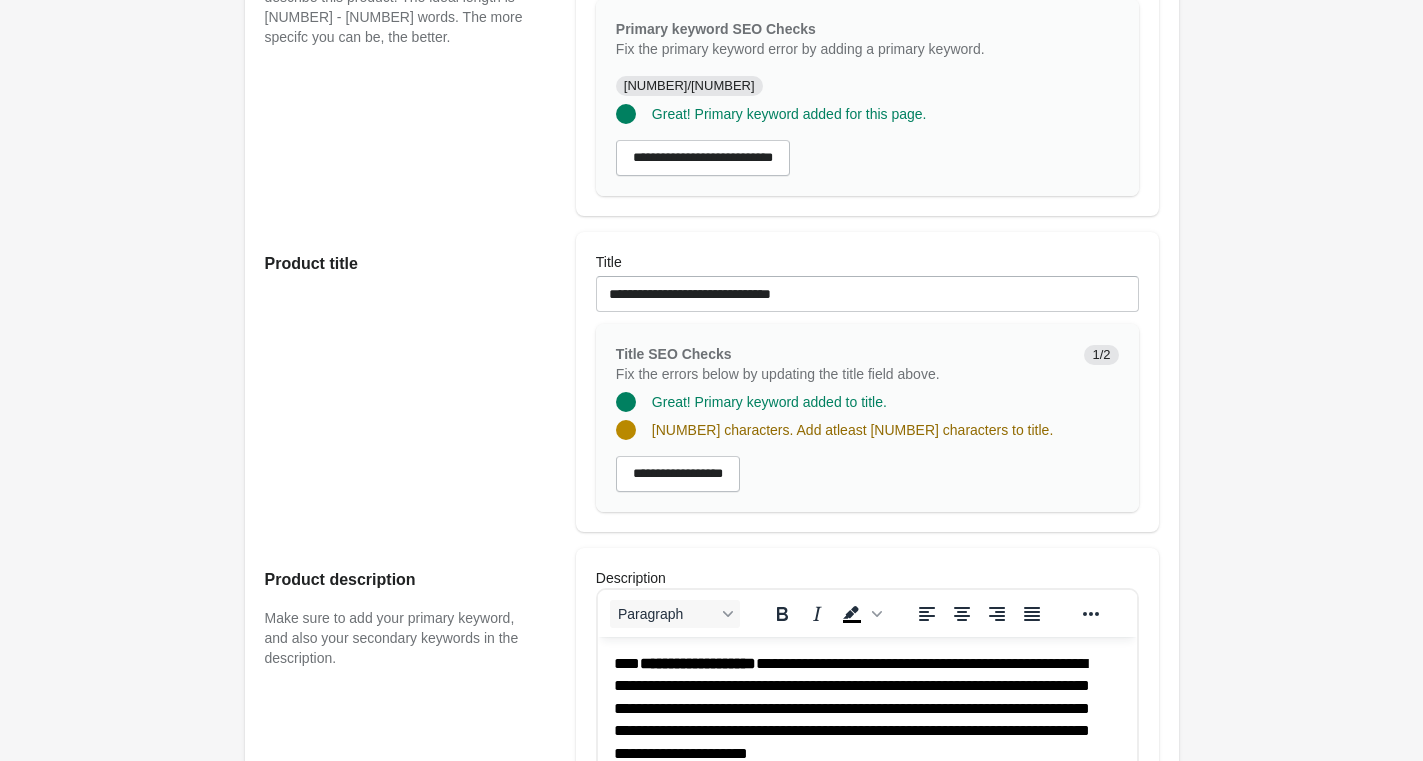 scroll, scrollTop: 306, scrollLeft: 0, axis: vertical 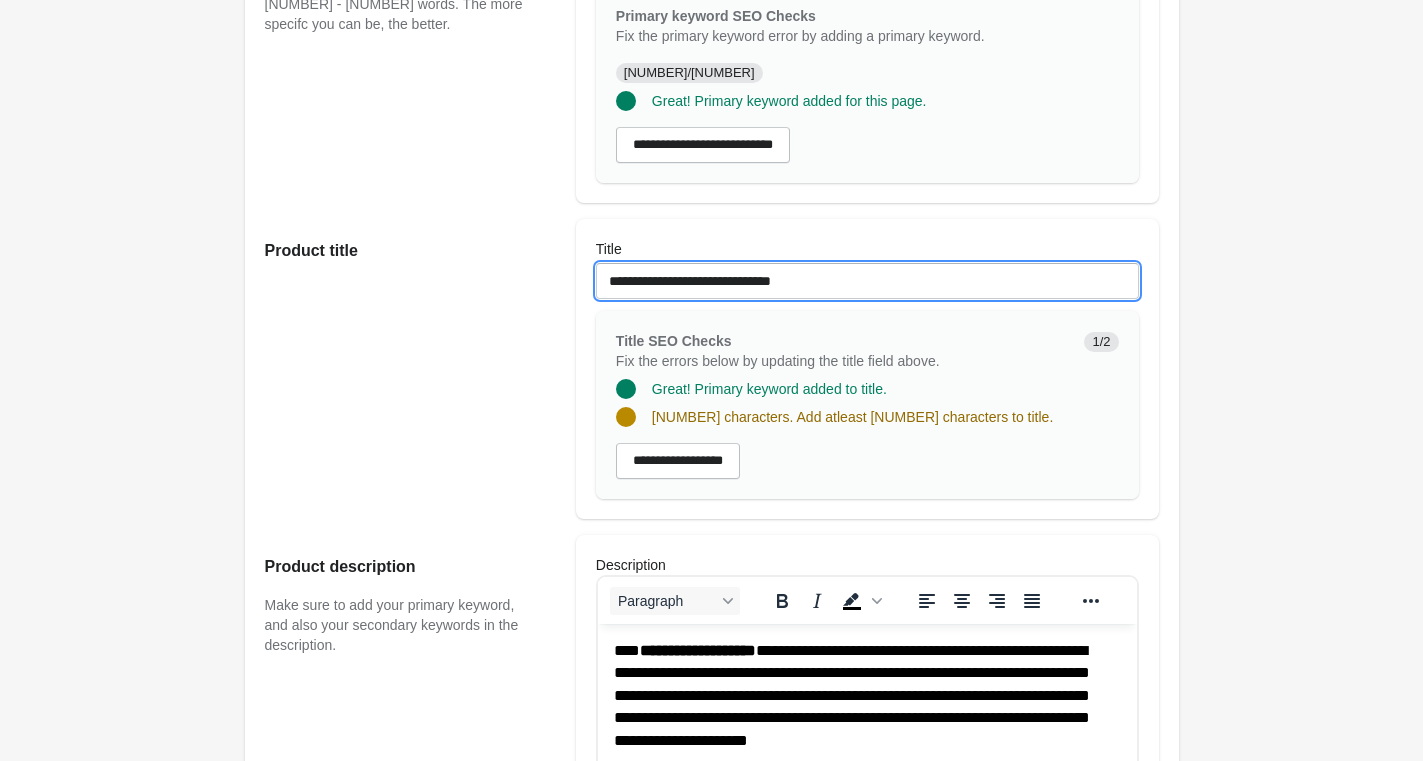 click on "**********" at bounding box center [867, 281] 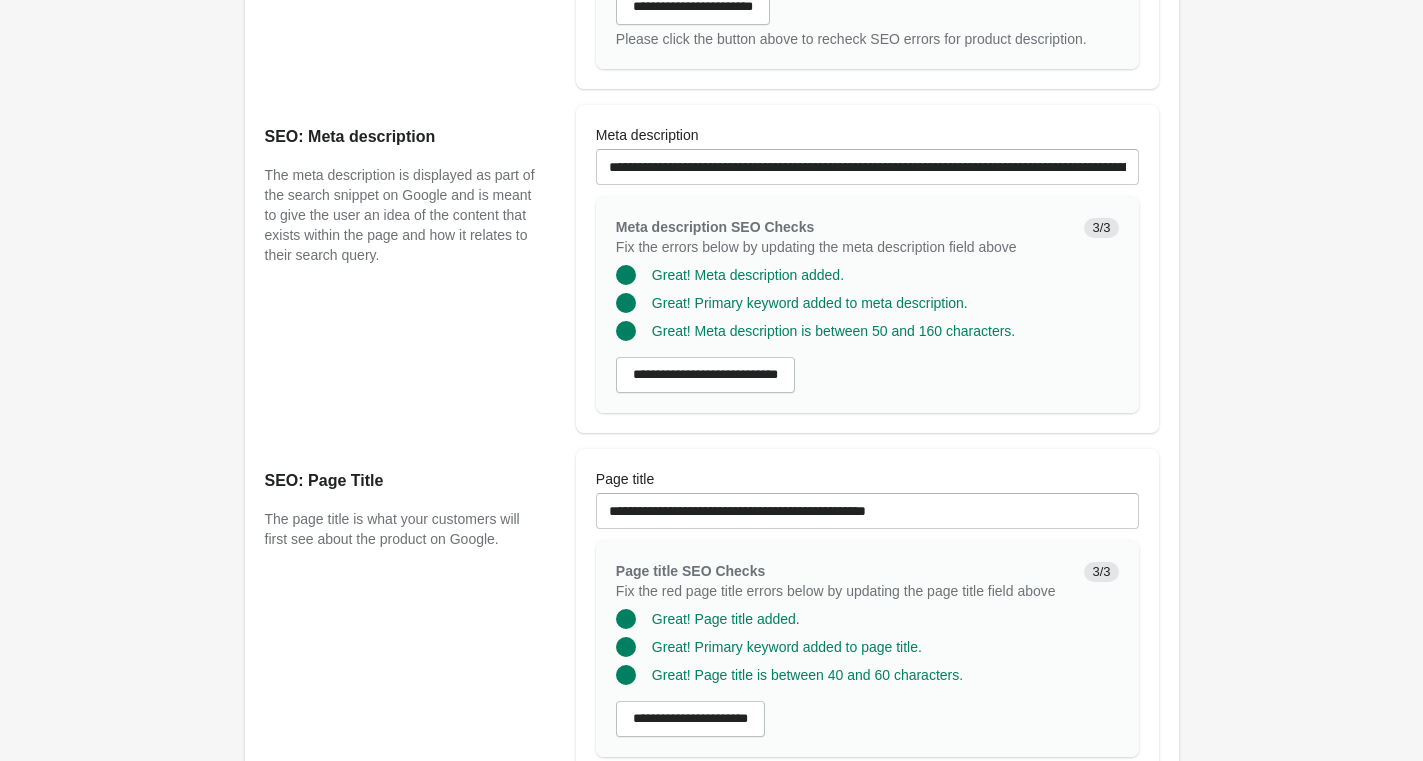 scroll, scrollTop: 1427, scrollLeft: 0, axis: vertical 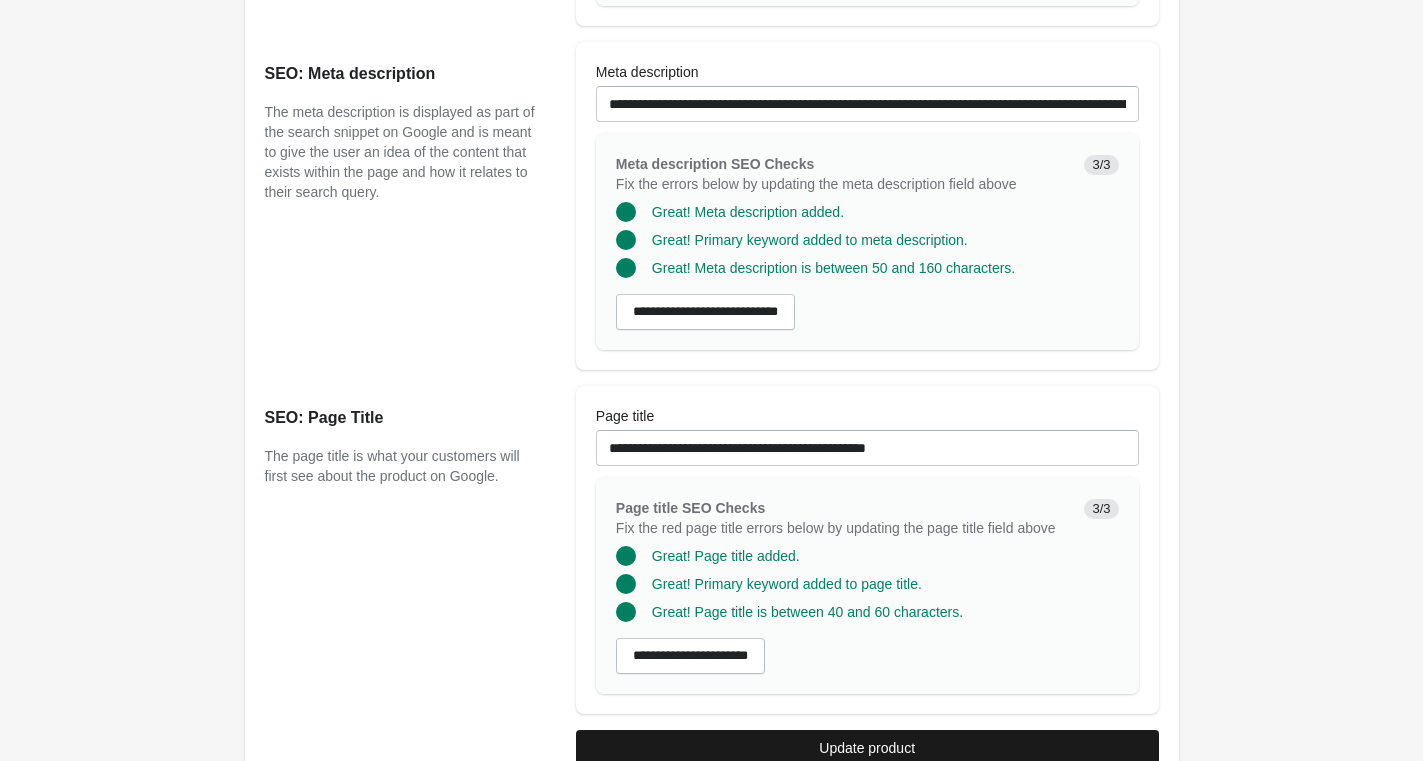 type on "**********" 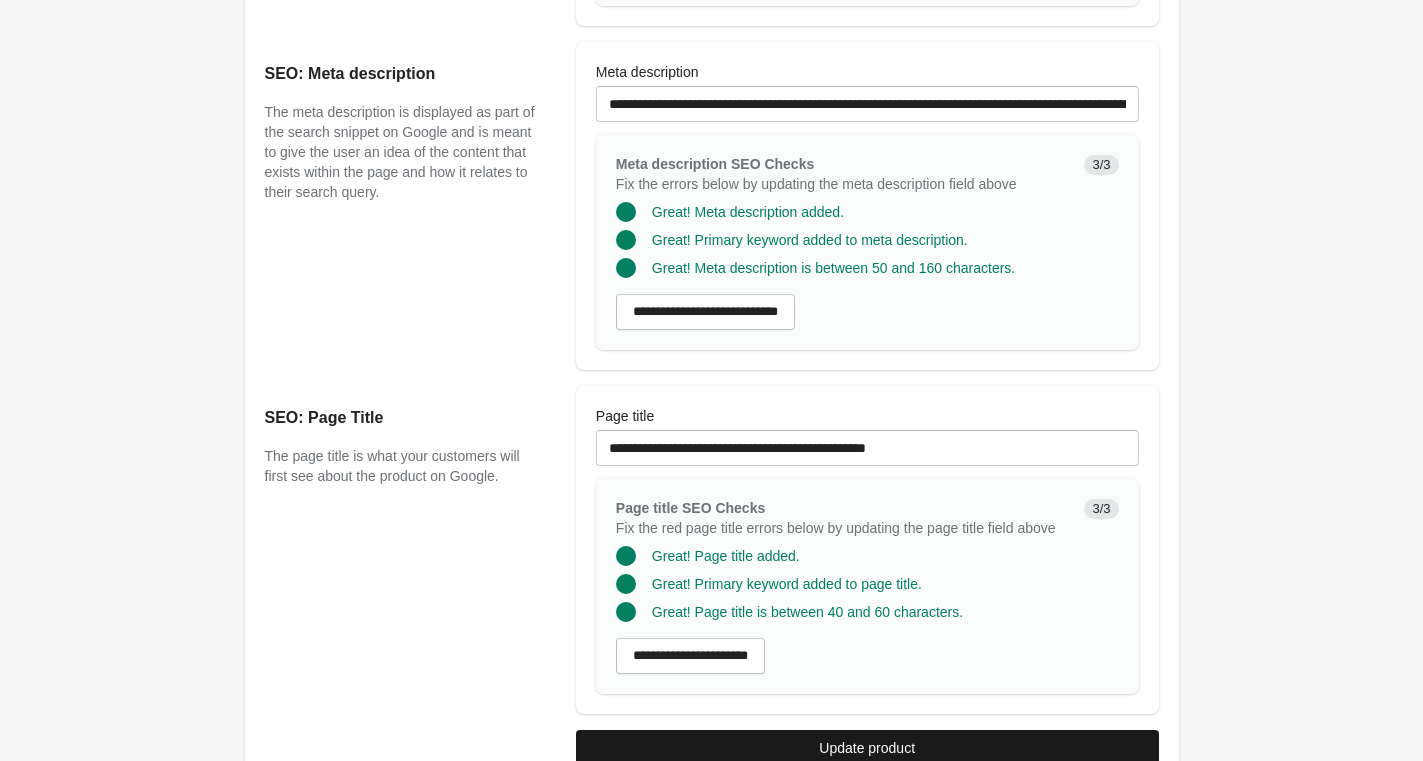 click on "Update product" at bounding box center (867, 748) 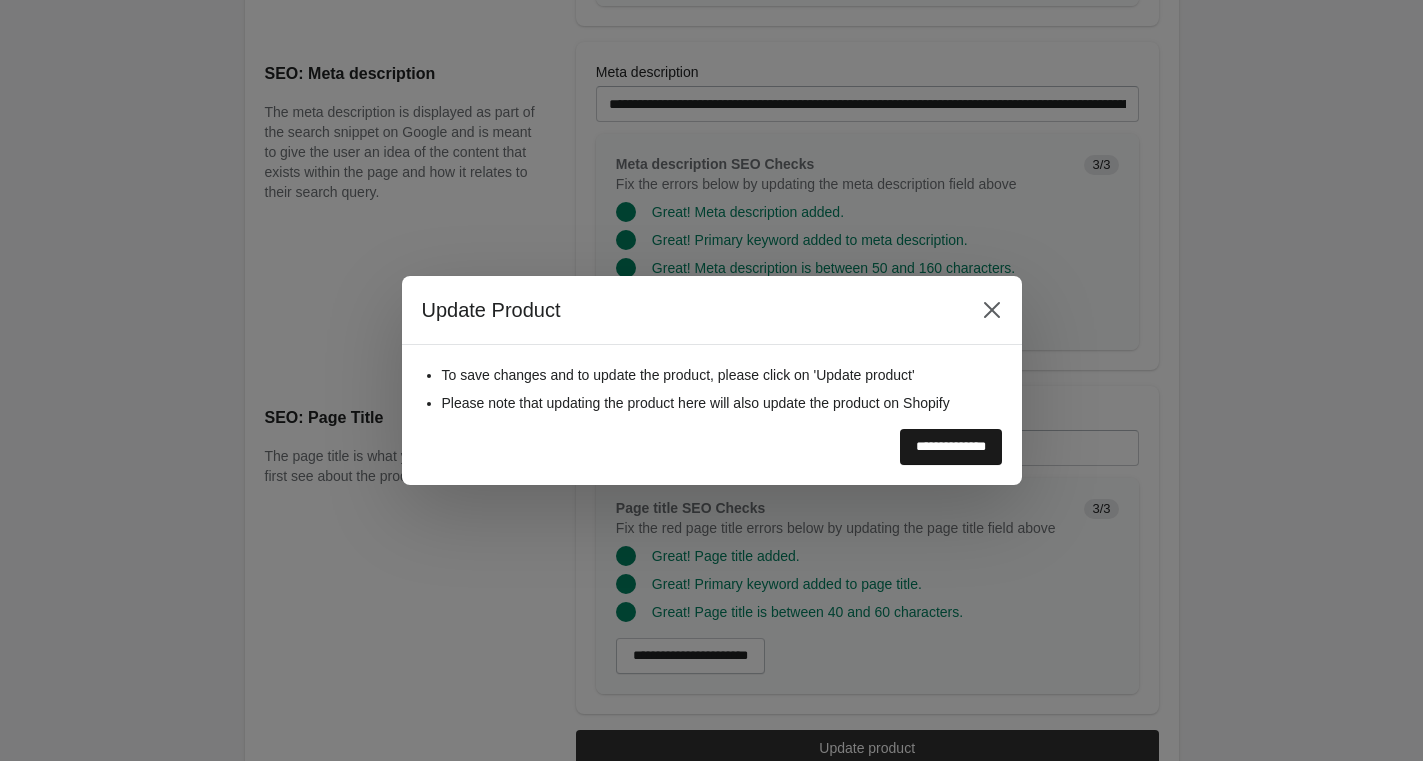 click on "**********" at bounding box center [951, 447] 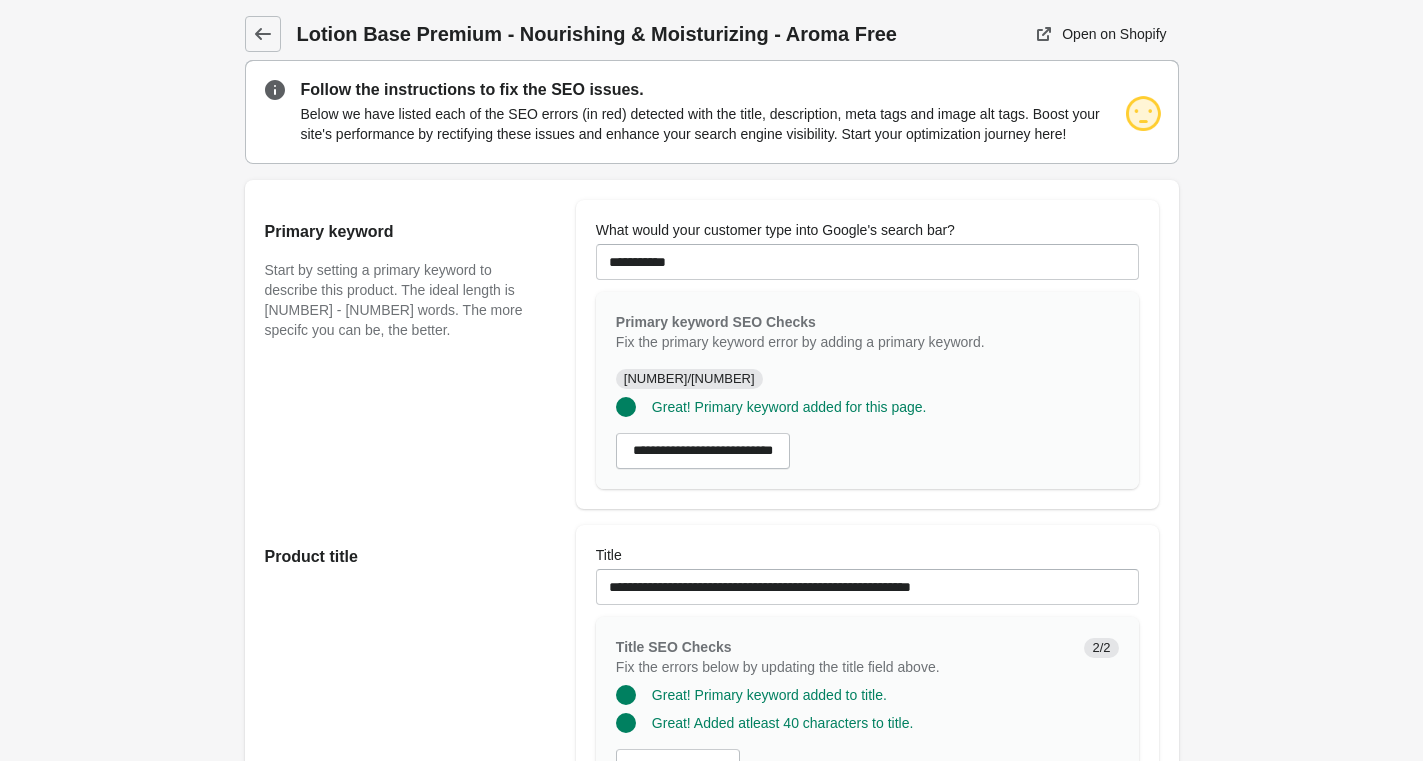 scroll, scrollTop: 0, scrollLeft: 0, axis: both 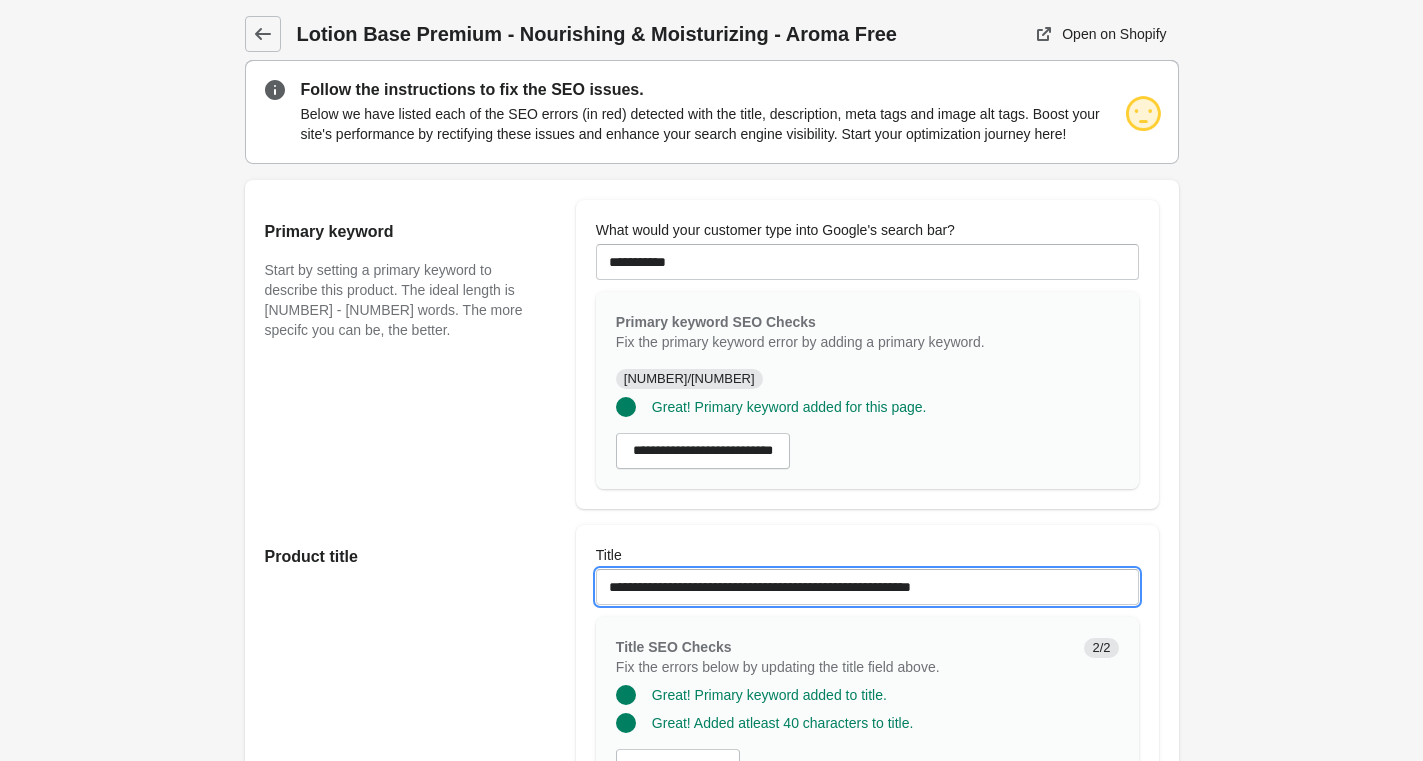 click on "**********" at bounding box center [867, 587] 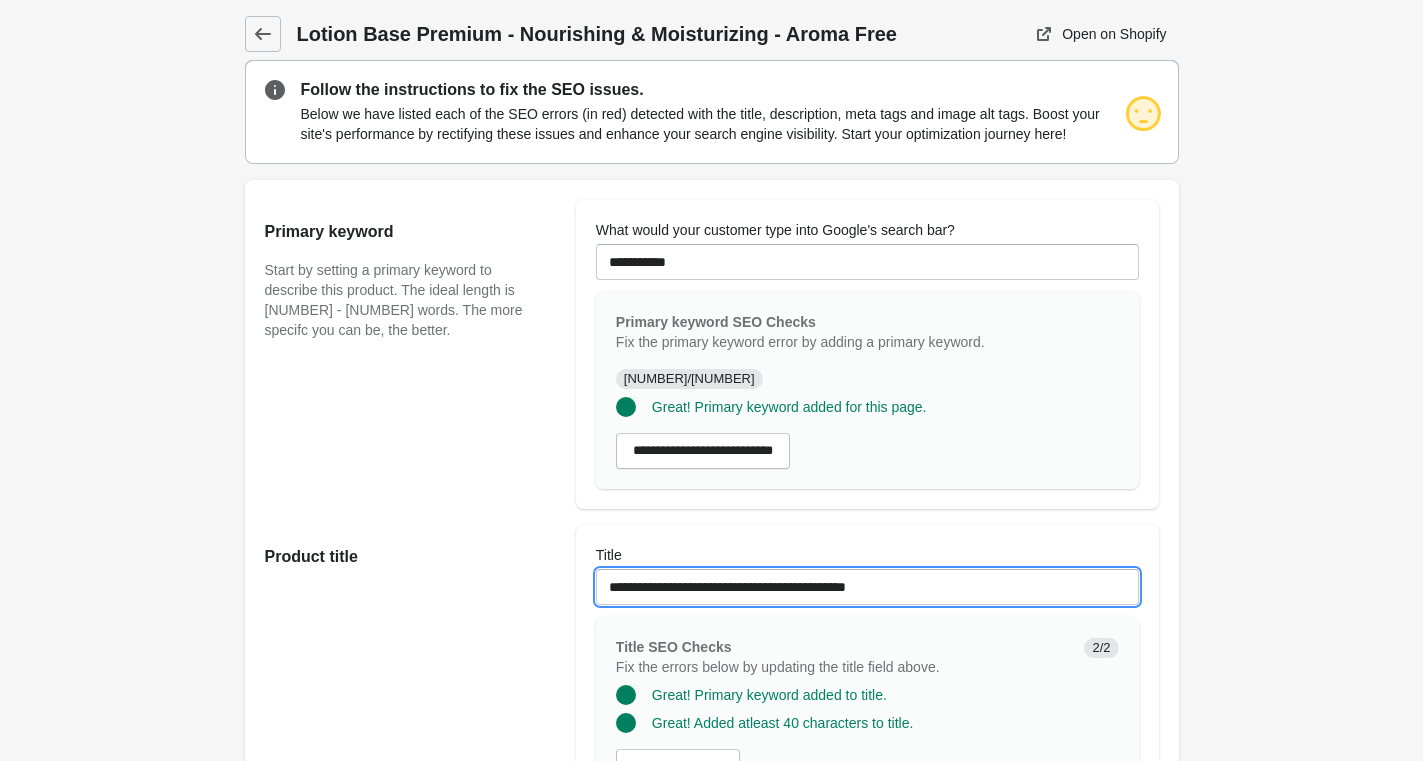 click on "**********" at bounding box center [867, 587] 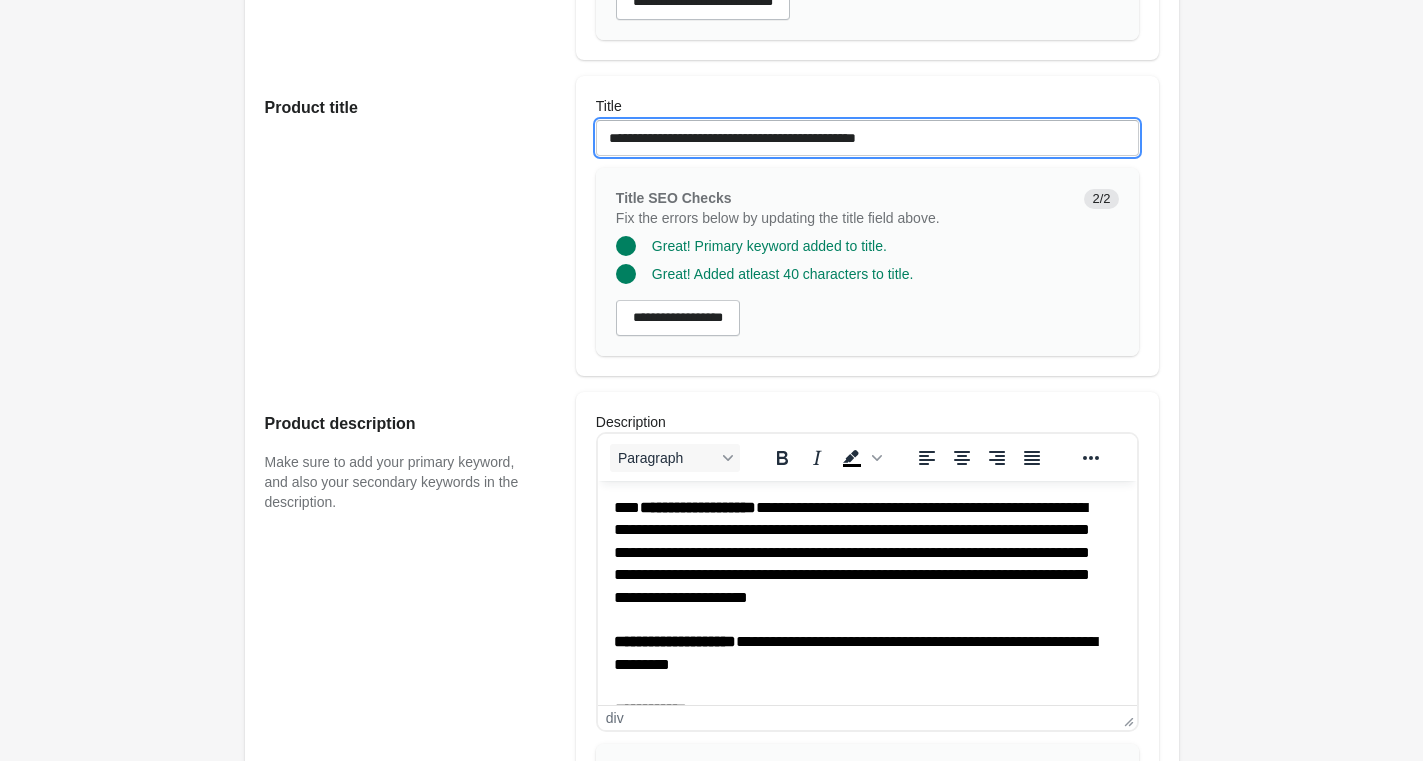 scroll, scrollTop: 510, scrollLeft: 0, axis: vertical 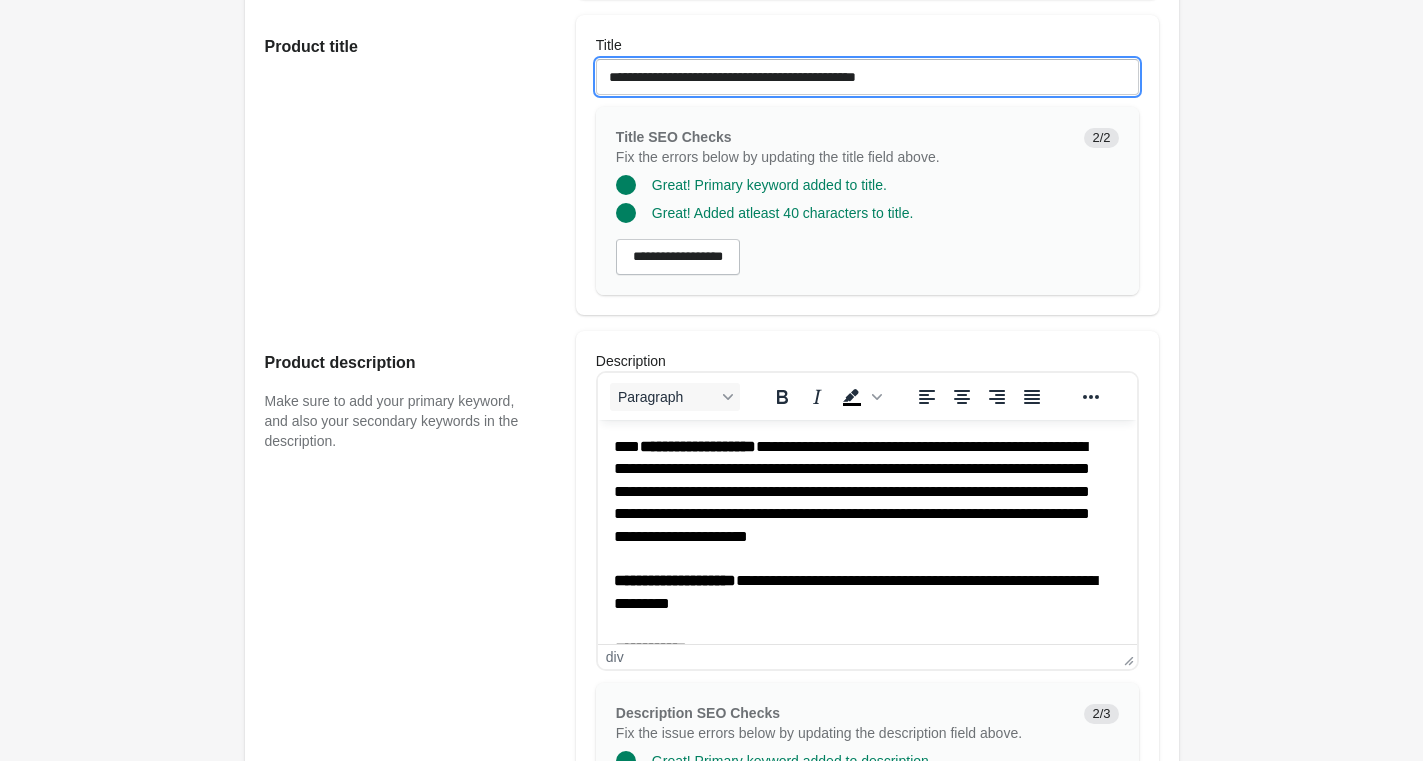 type on "**********" 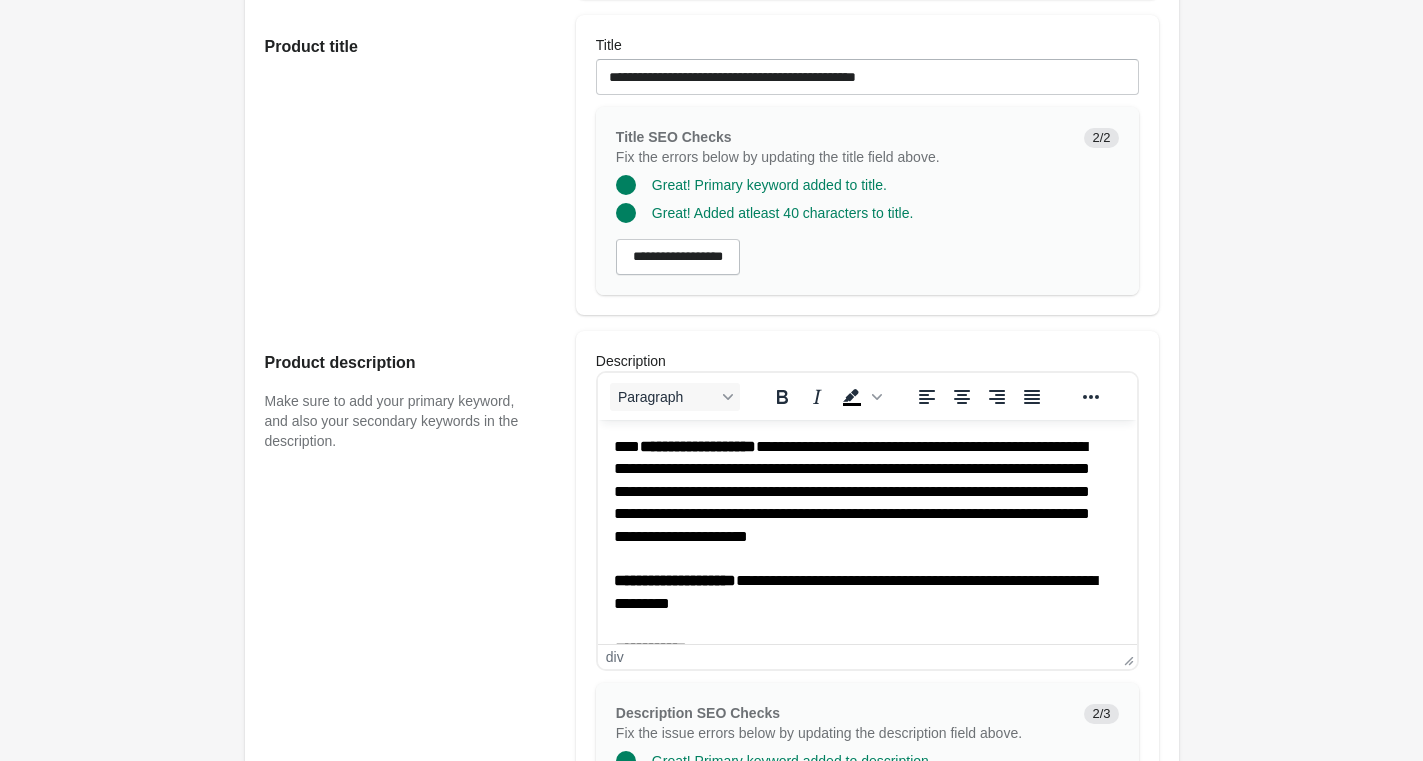 click on "**********" at bounding box center [858, 559] 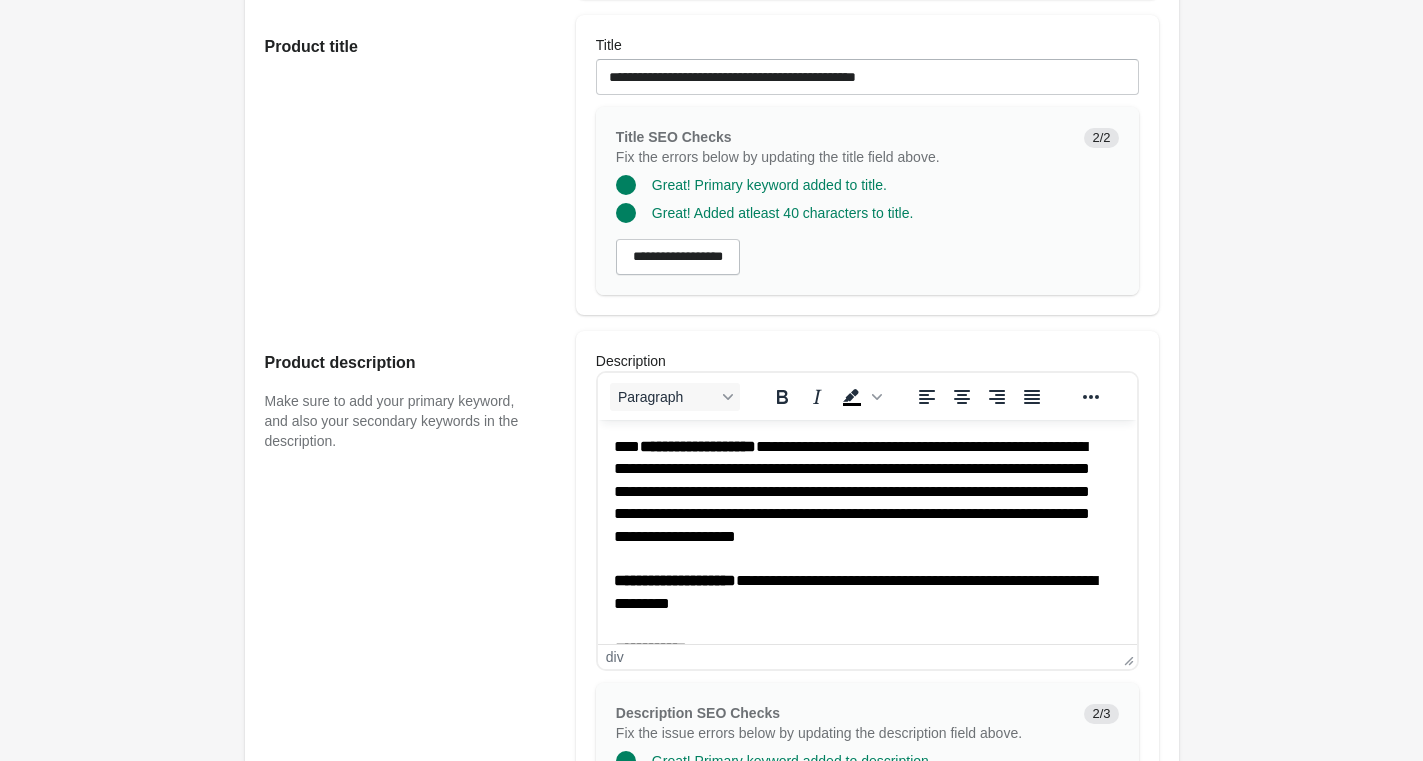 type 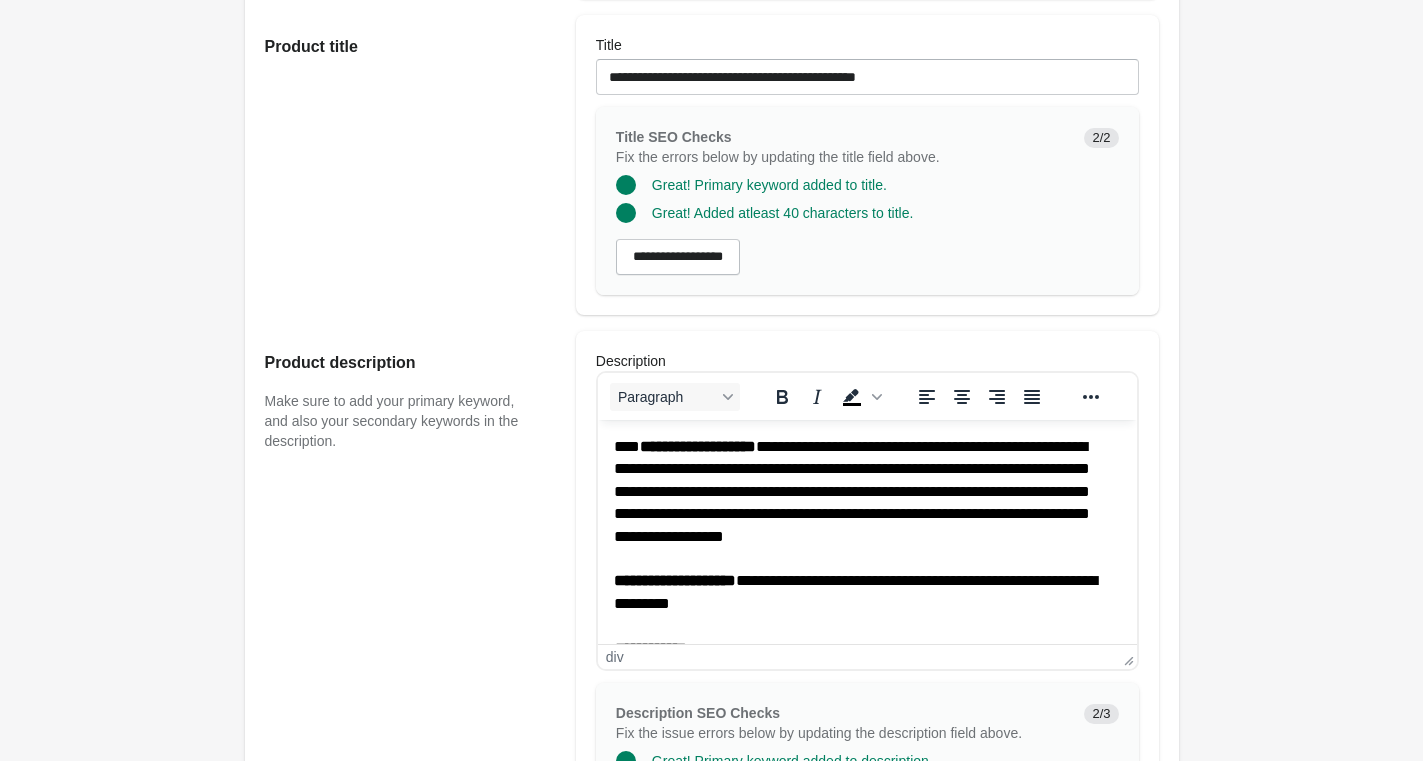 click on "**********" at bounding box center (858, 559) 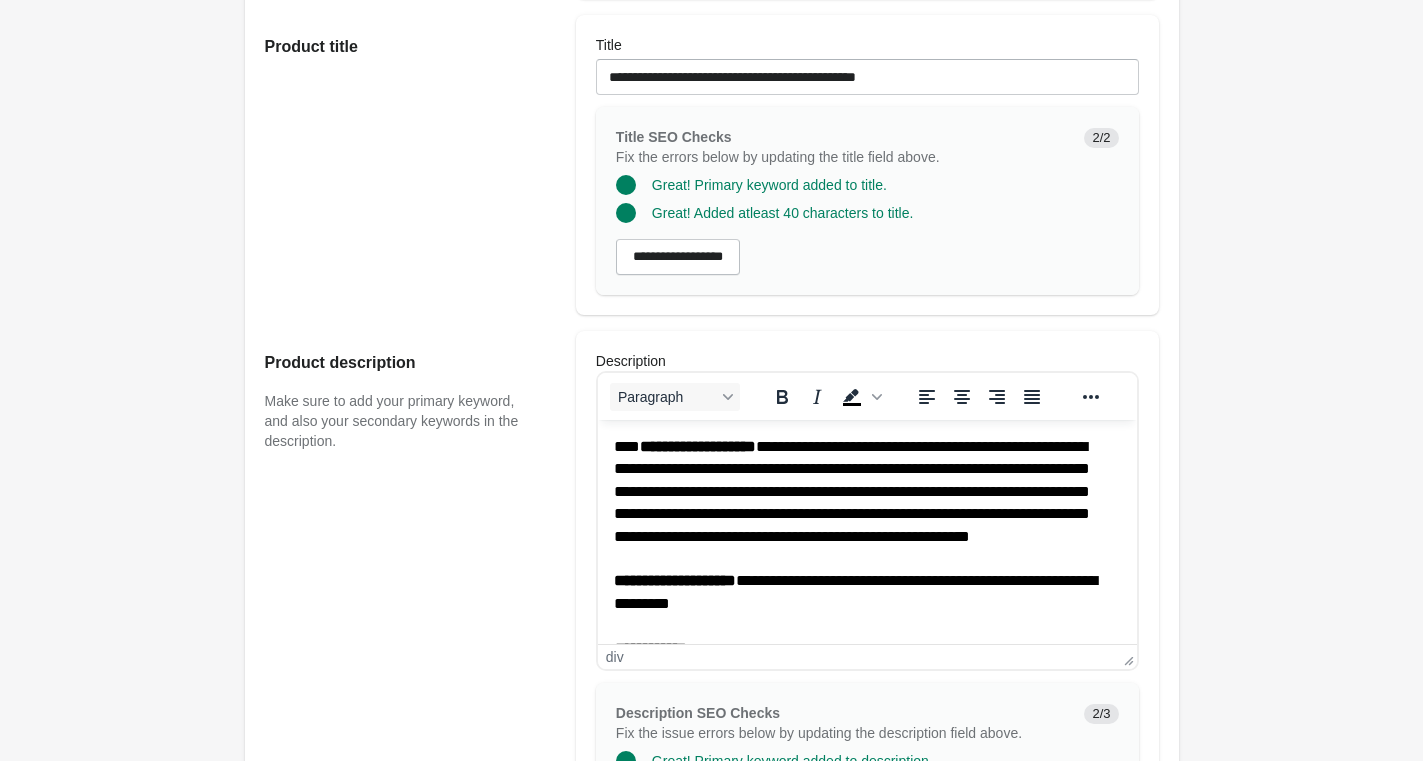 click on "**********" at bounding box center [858, 559] 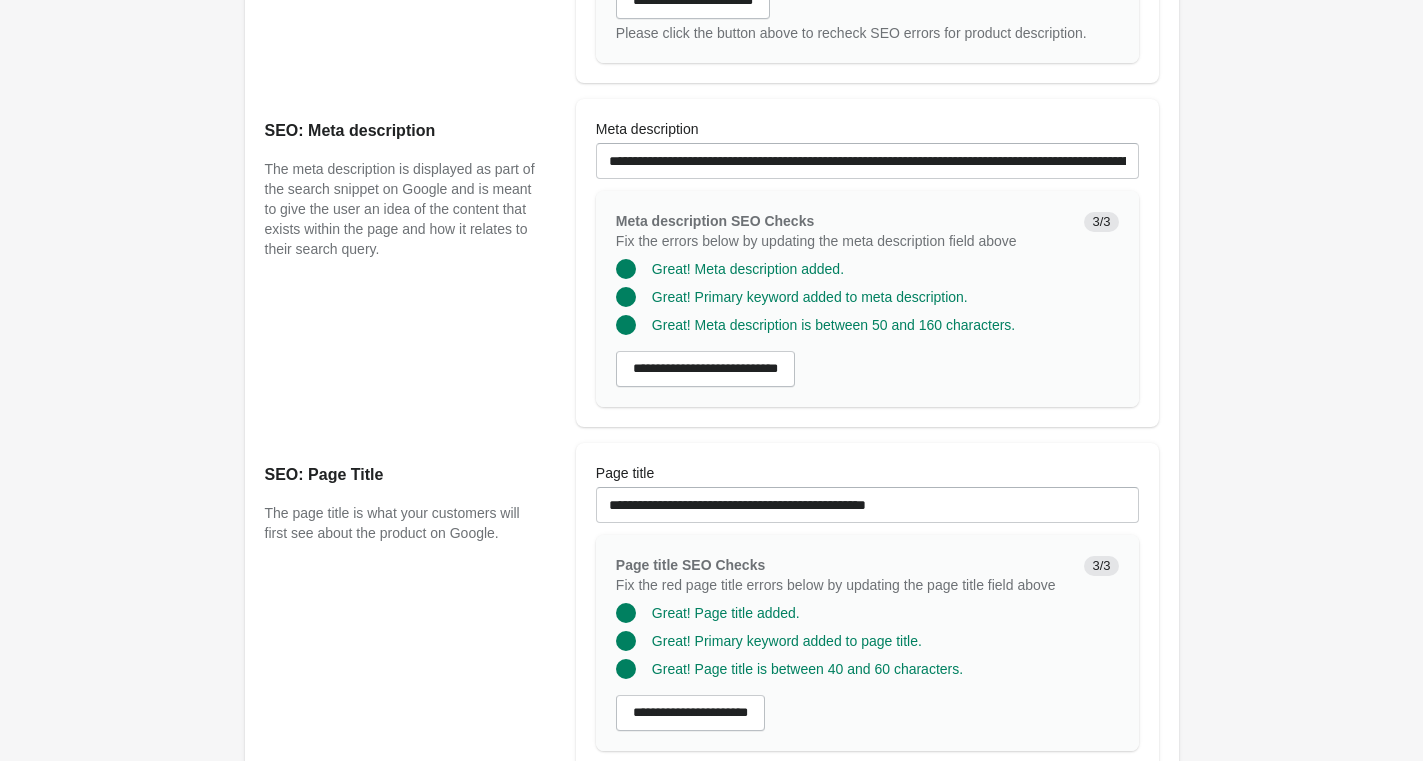 scroll, scrollTop: 1427, scrollLeft: 0, axis: vertical 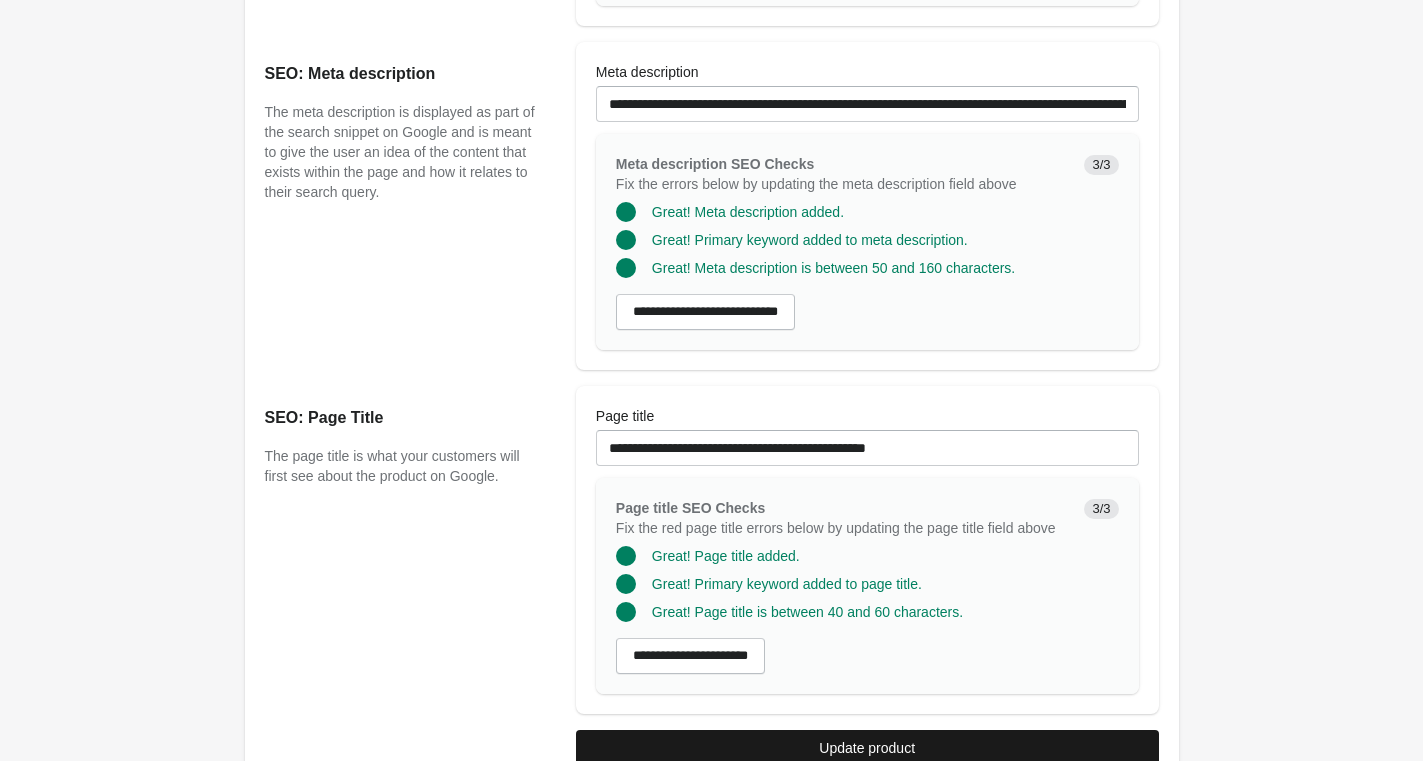 click on "Update product" at bounding box center (867, 748) 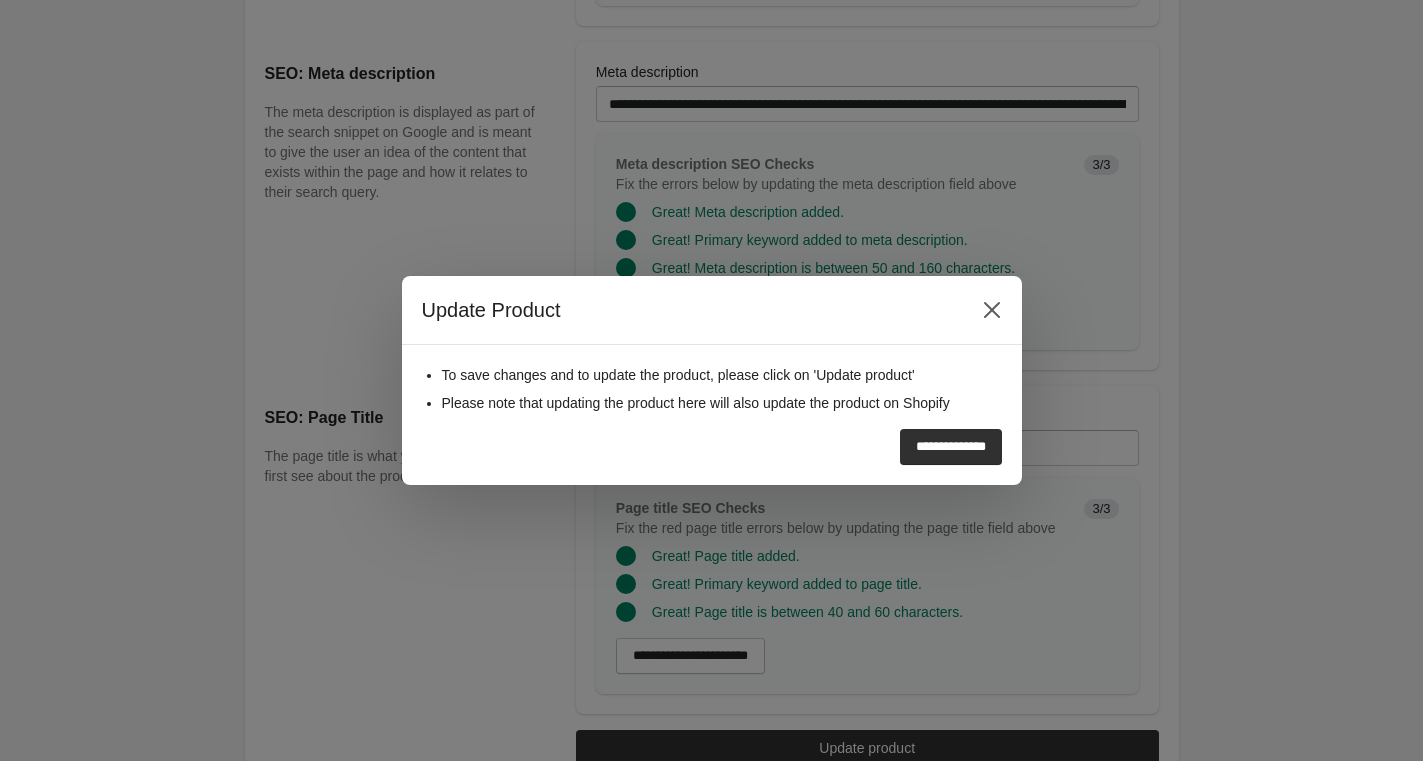 click on "**********" at bounding box center [951, 447] 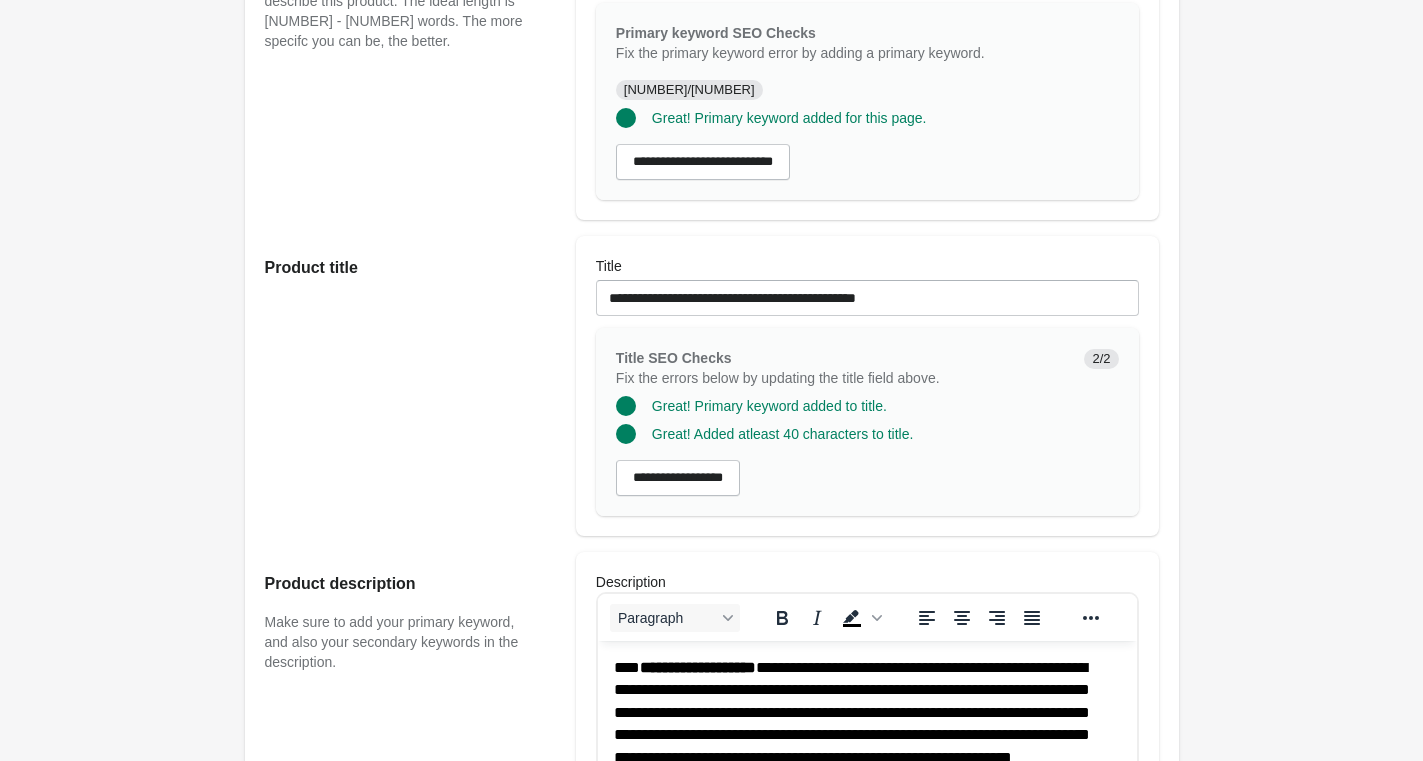 scroll, scrollTop: 306, scrollLeft: 0, axis: vertical 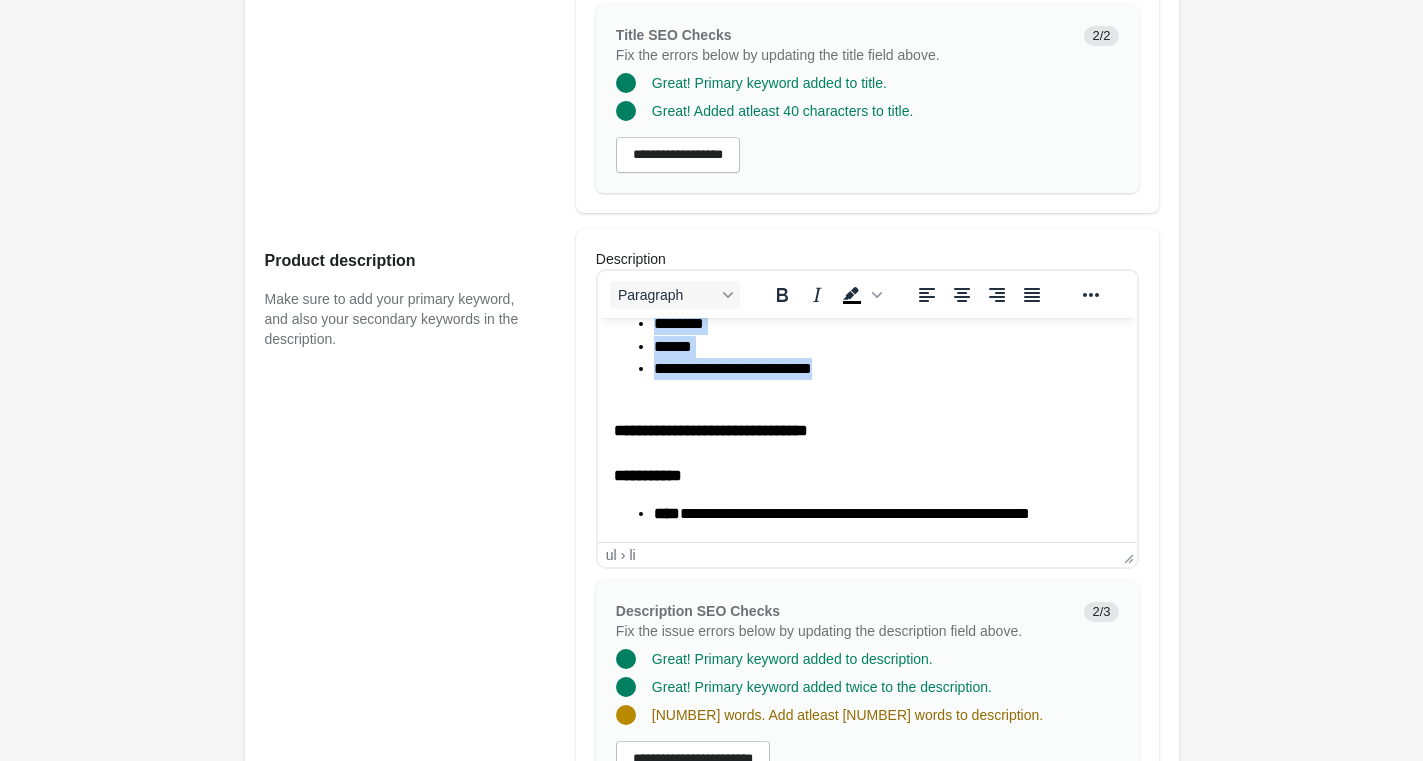 drag, startPoint x: 653, startPoint y: 370, endPoint x: 872, endPoint y: 375, distance: 219.05707 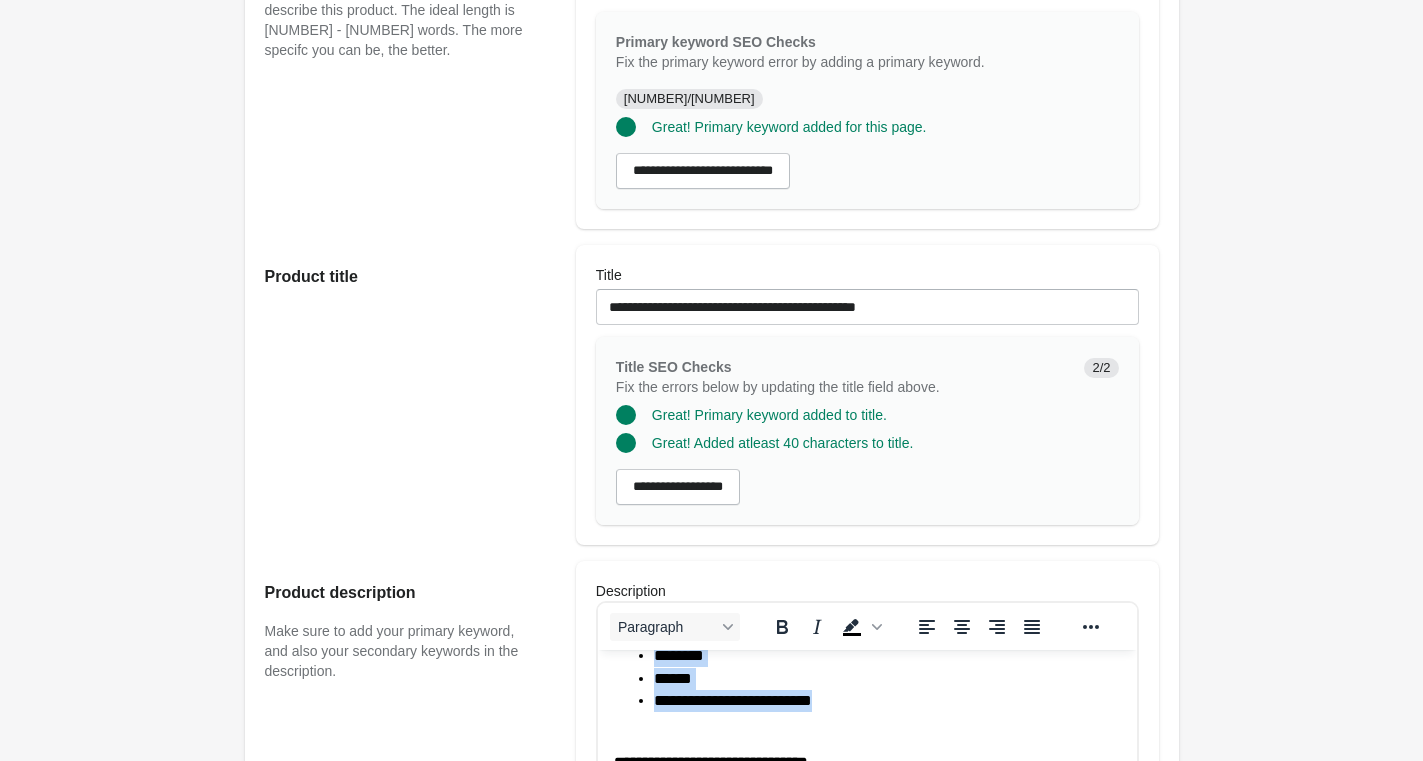 scroll, scrollTop: 102, scrollLeft: 0, axis: vertical 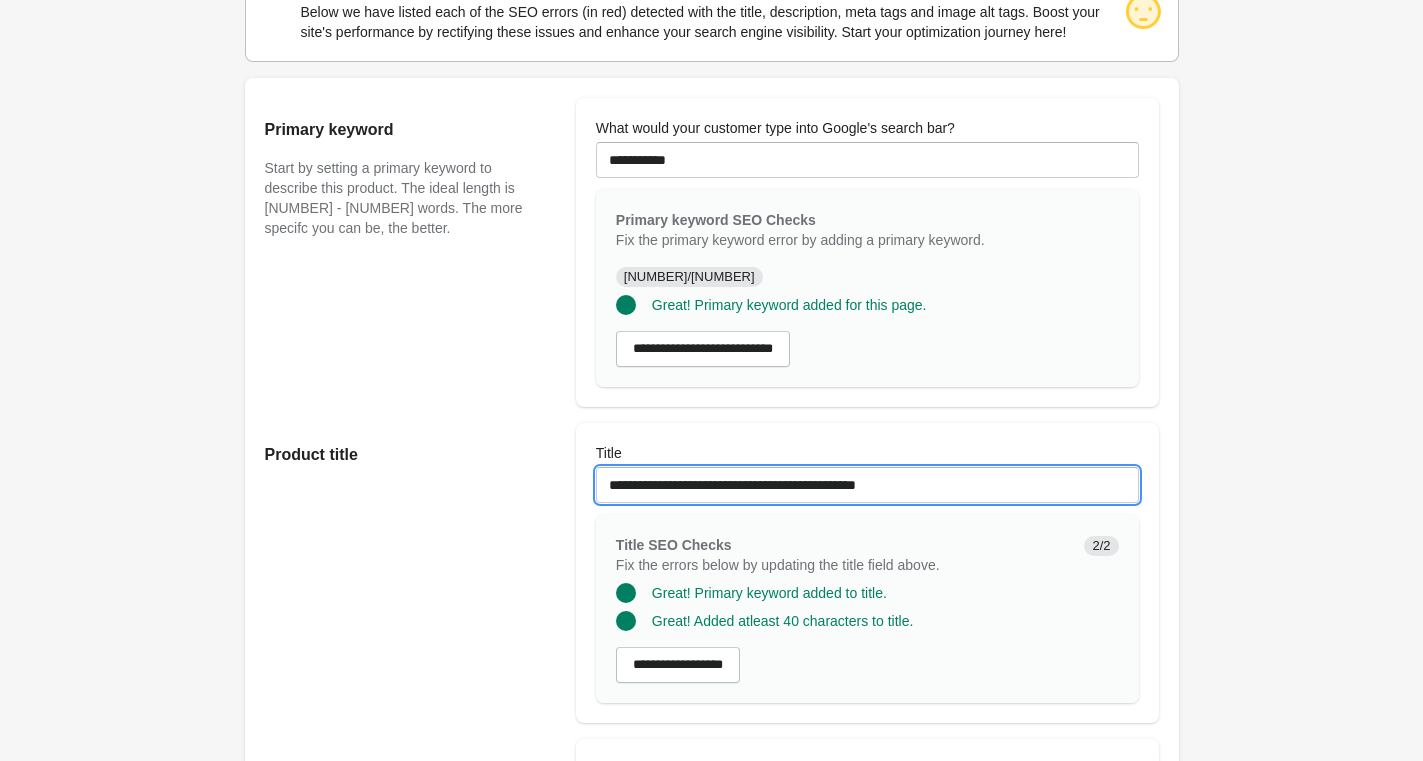 click on "**********" at bounding box center (867, 485) 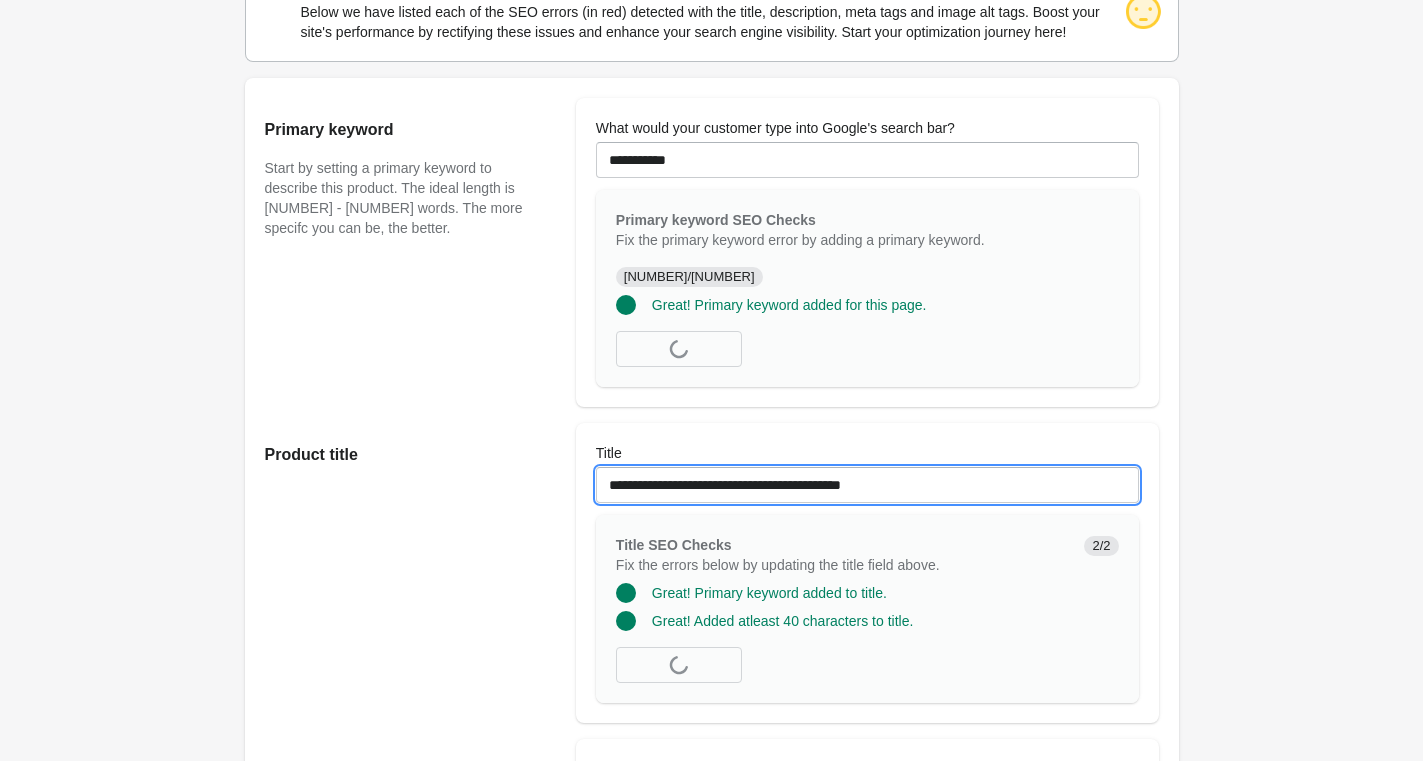 click on "**********" at bounding box center [867, 485] 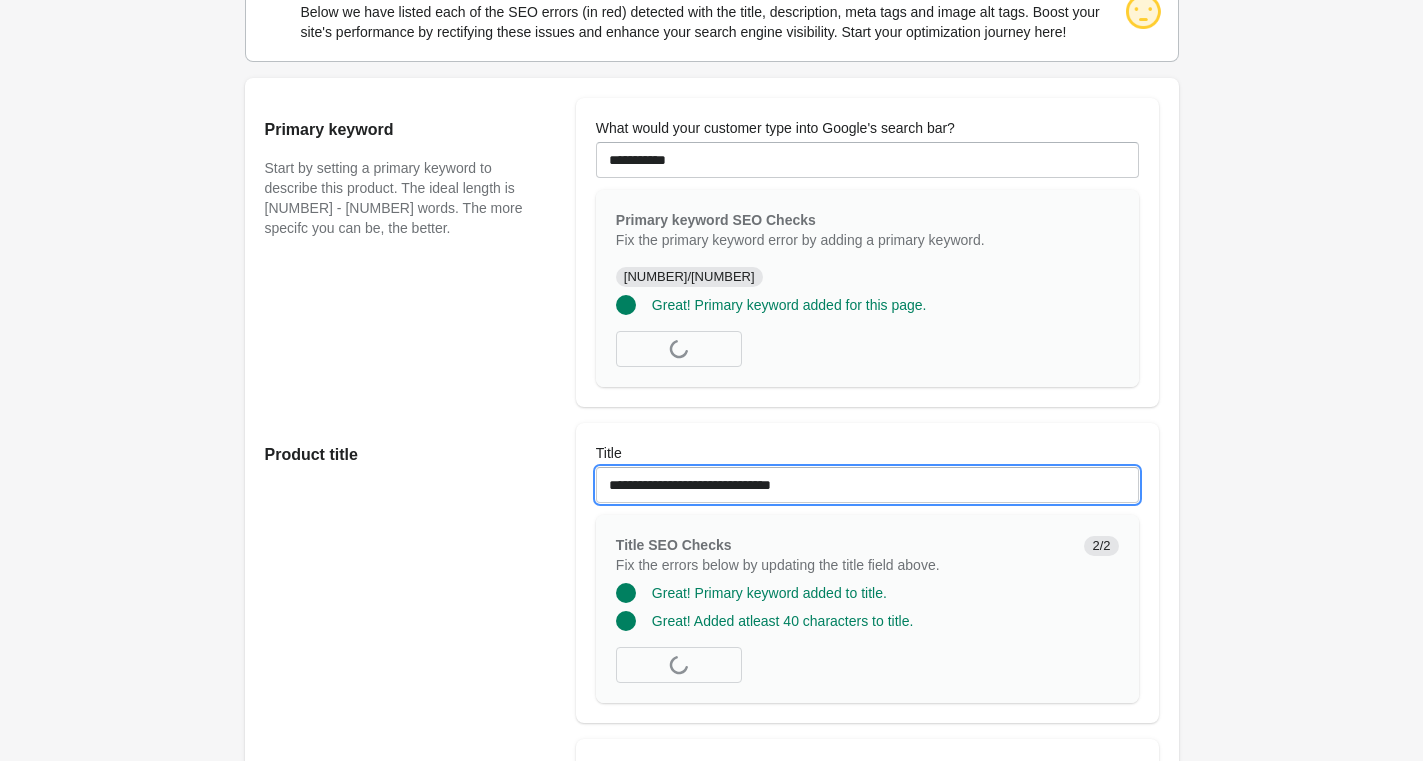 click on "**********" at bounding box center (867, 485) 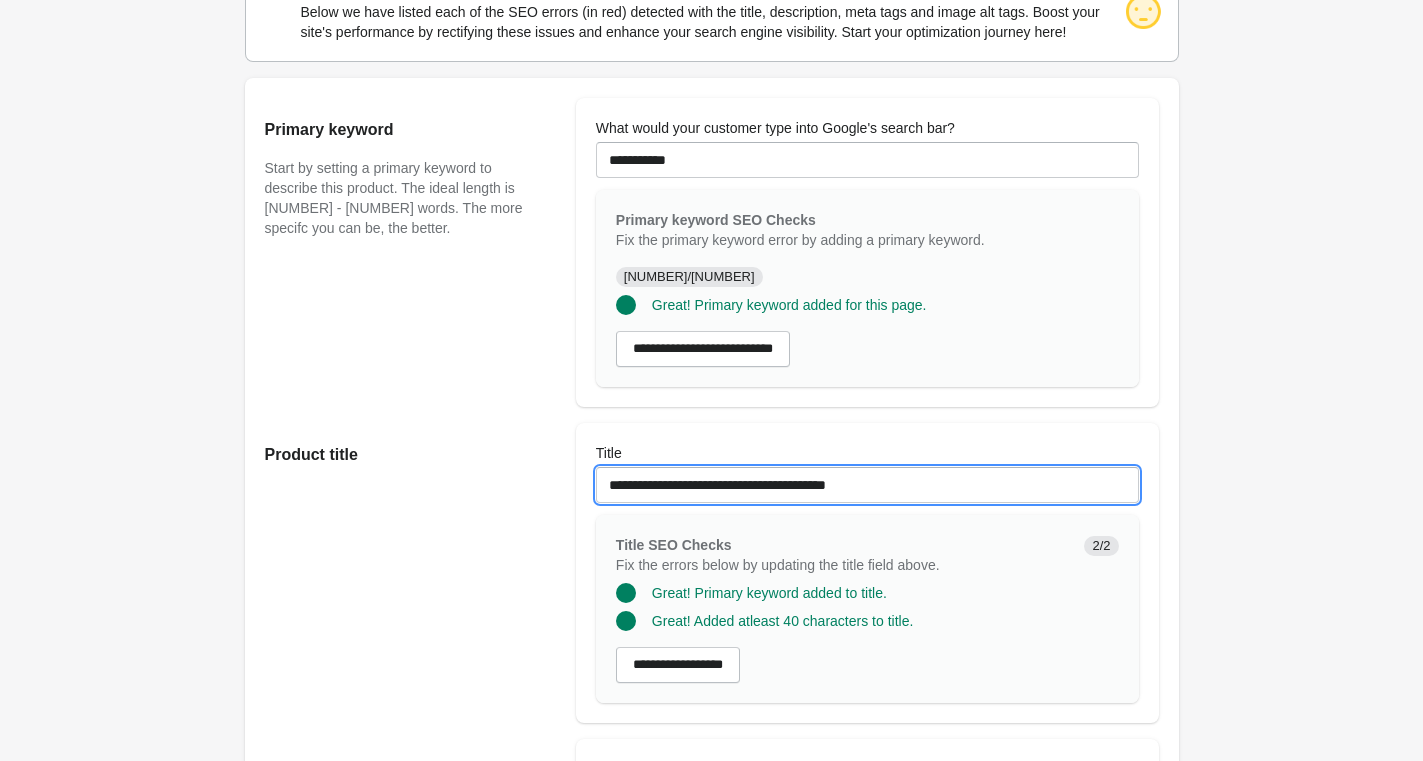 click on "**********" at bounding box center [867, 485] 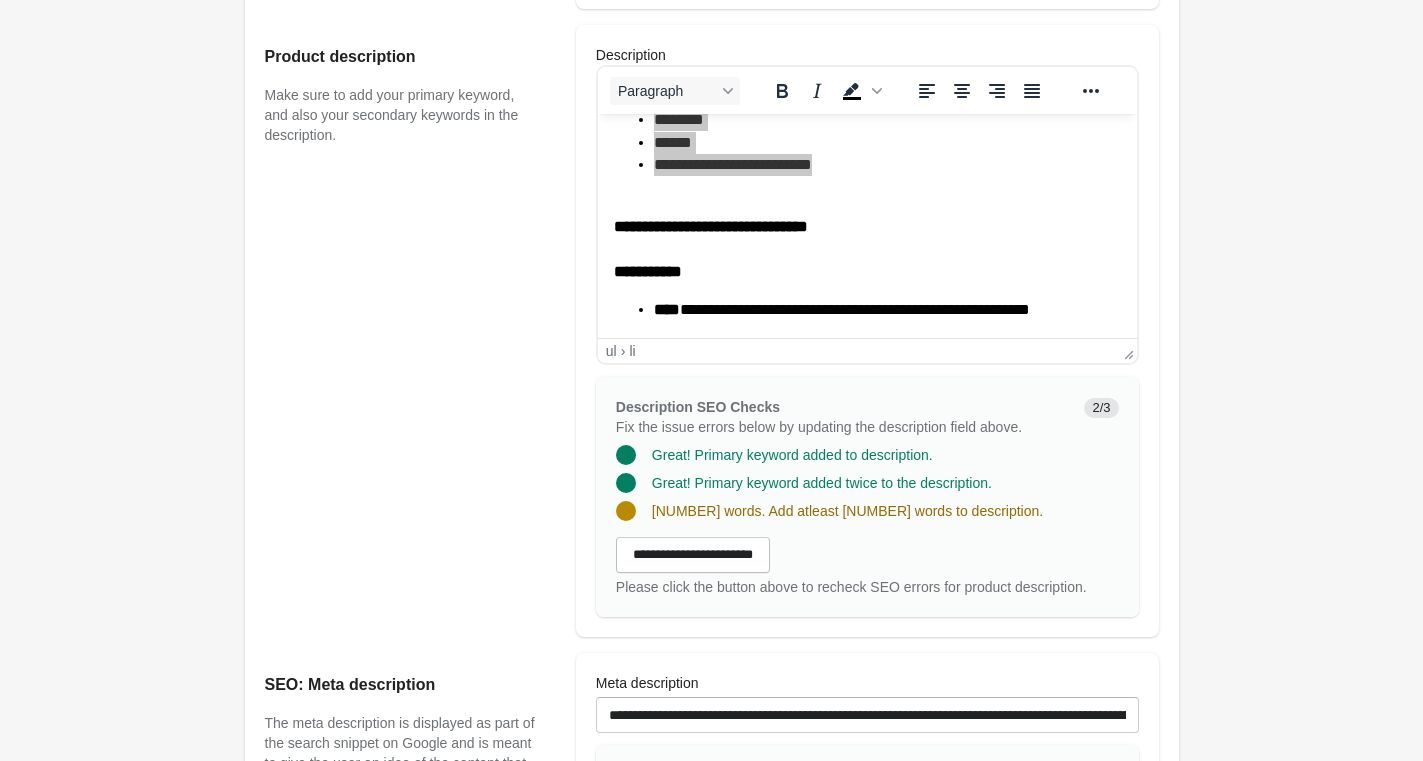 scroll, scrollTop: 1427, scrollLeft: 0, axis: vertical 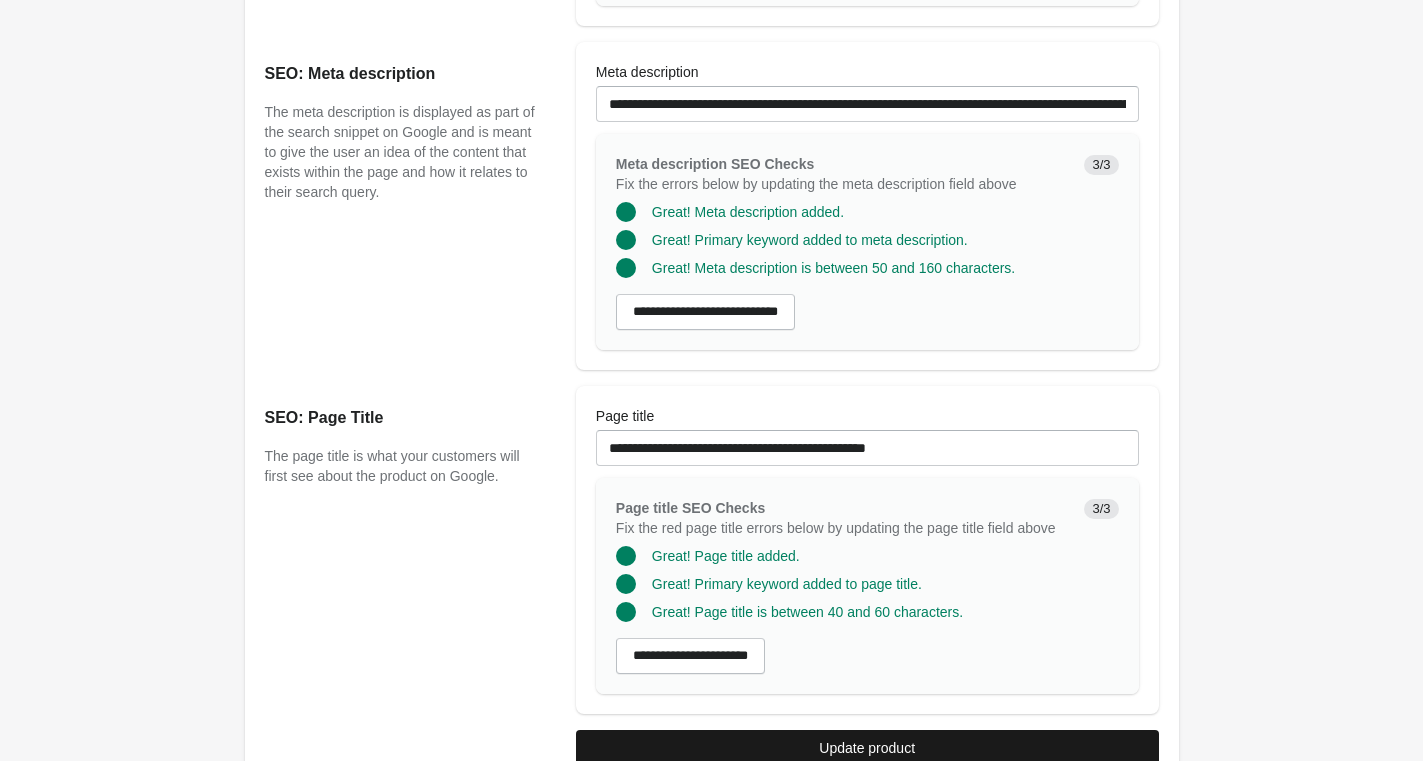 type on "**********" 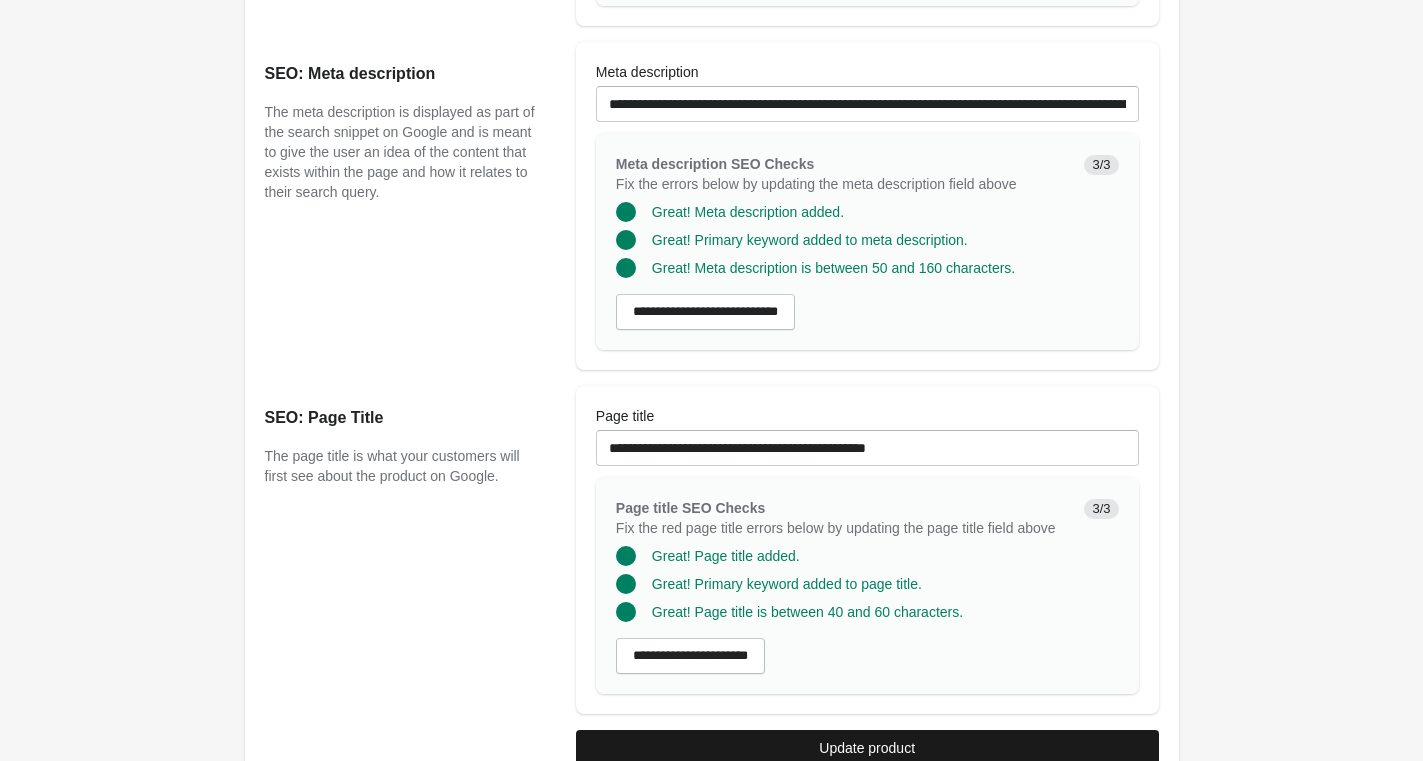 click on "Update product" at bounding box center [867, 748] 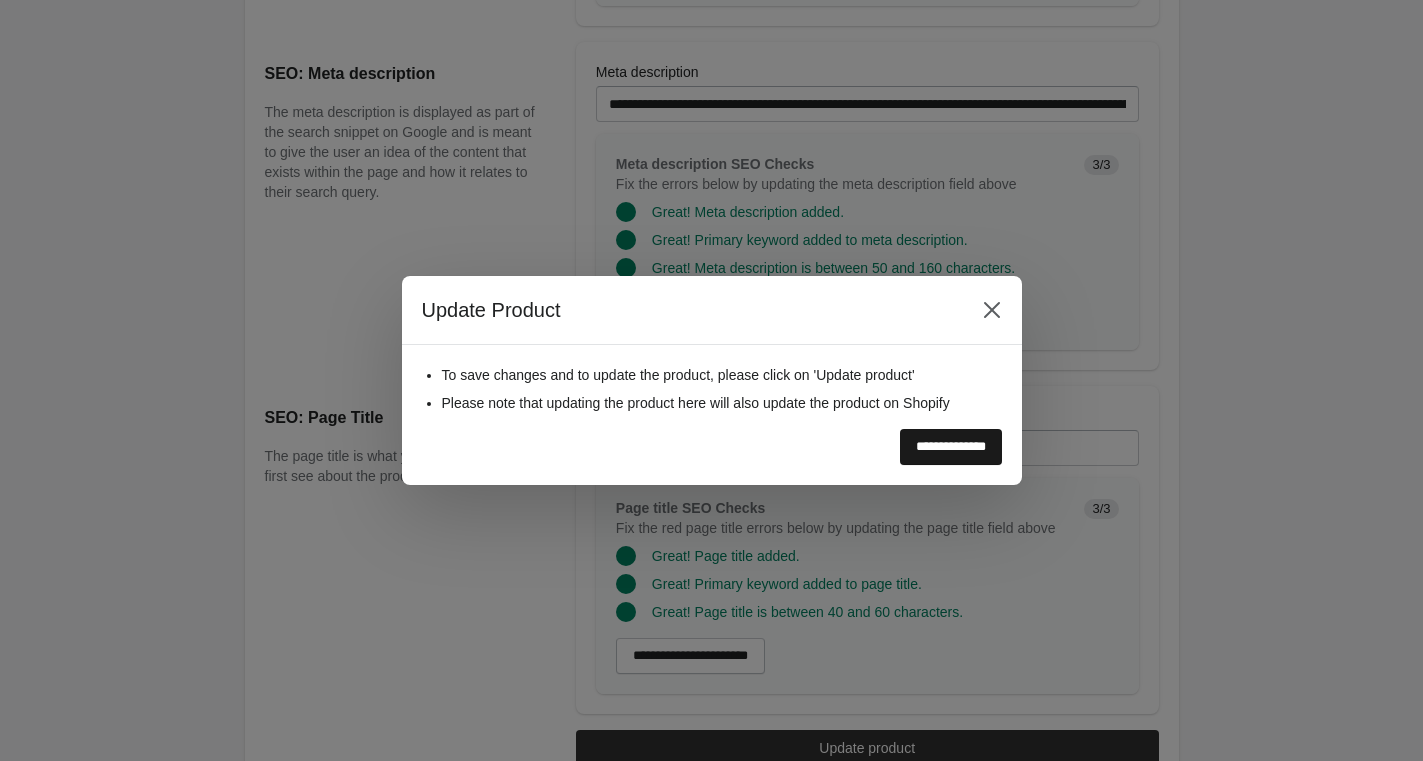 click on "**********" at bounding box center (951, 447) 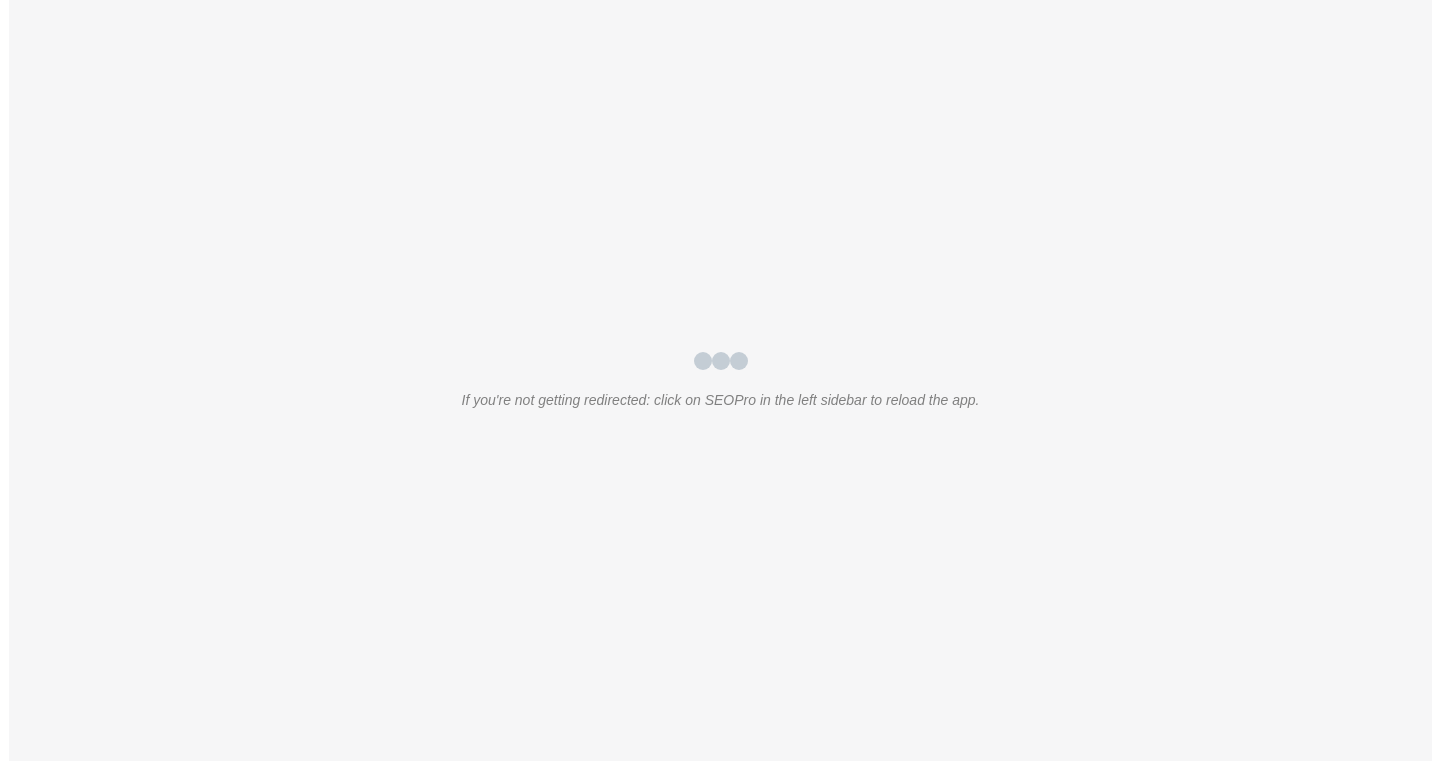 scroll, scrollTop: 0, scrollLeft: 0, axis: both 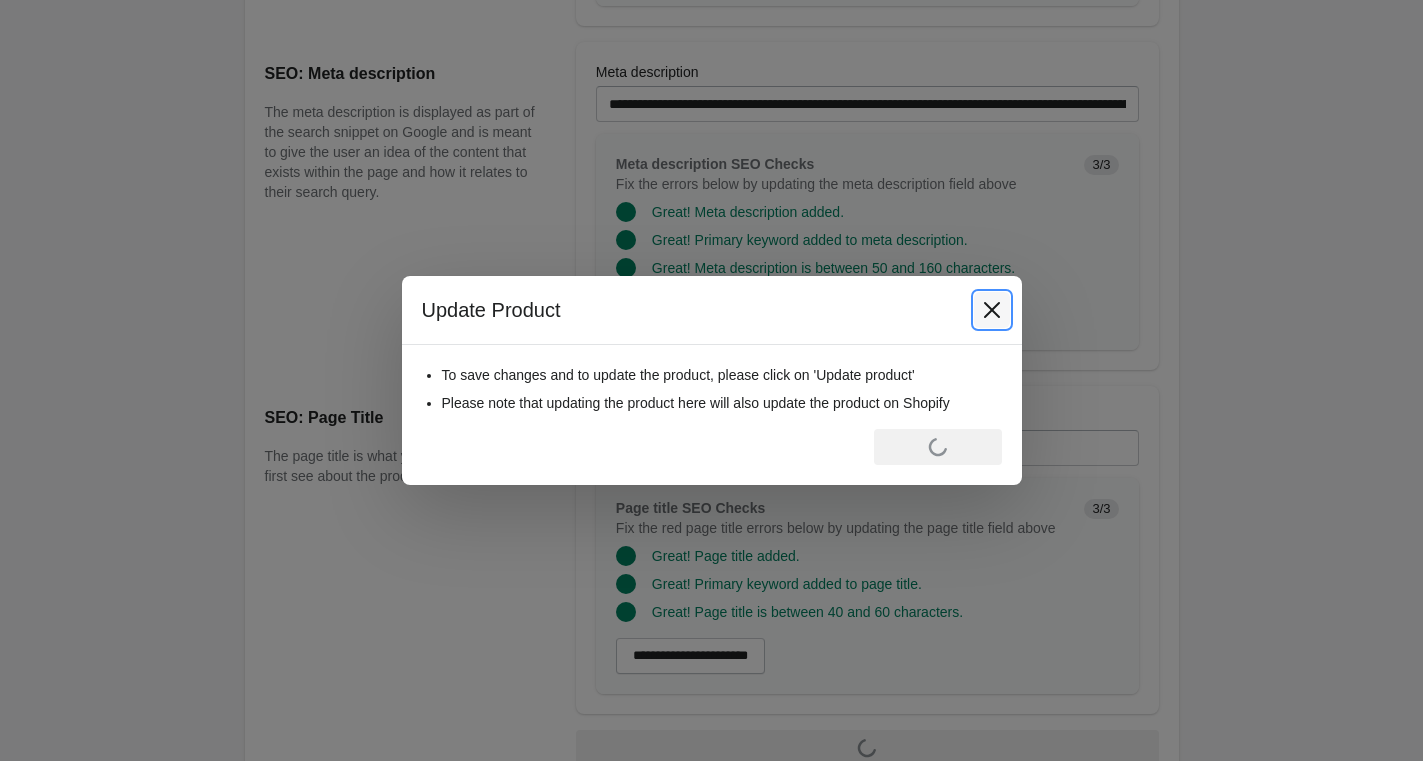 click 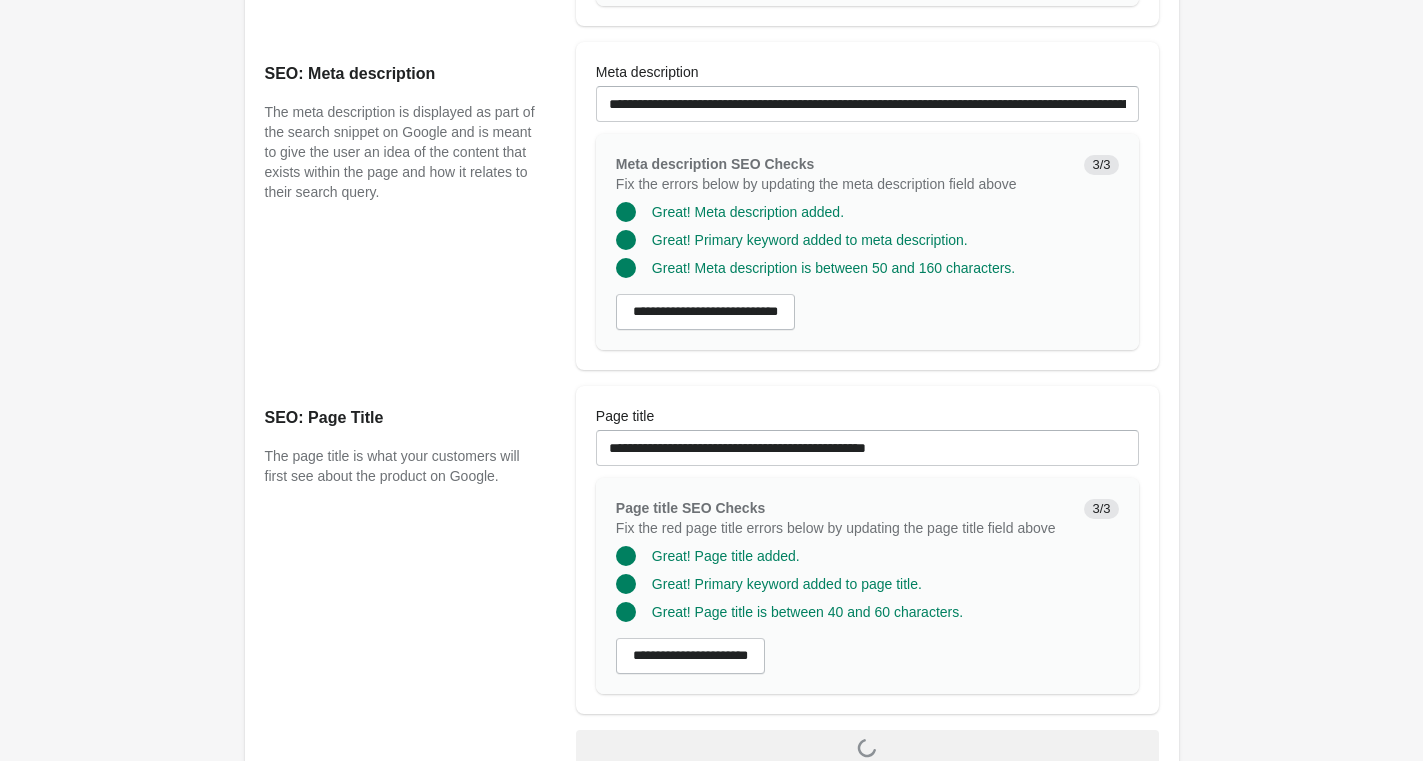 scroll, scrollTop: 0, scrollLeft: 0, axis: both 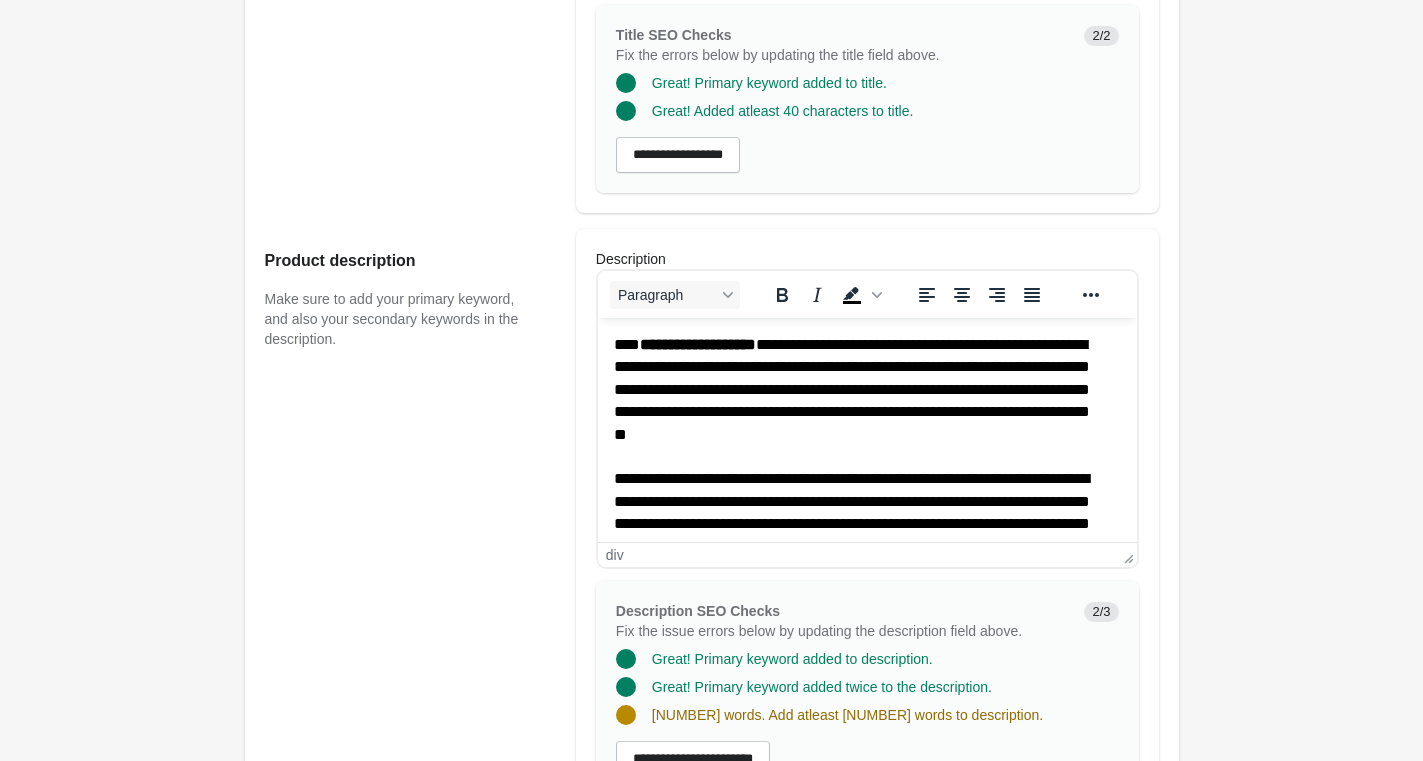 click on "**********" at bounding box center (858, 390) 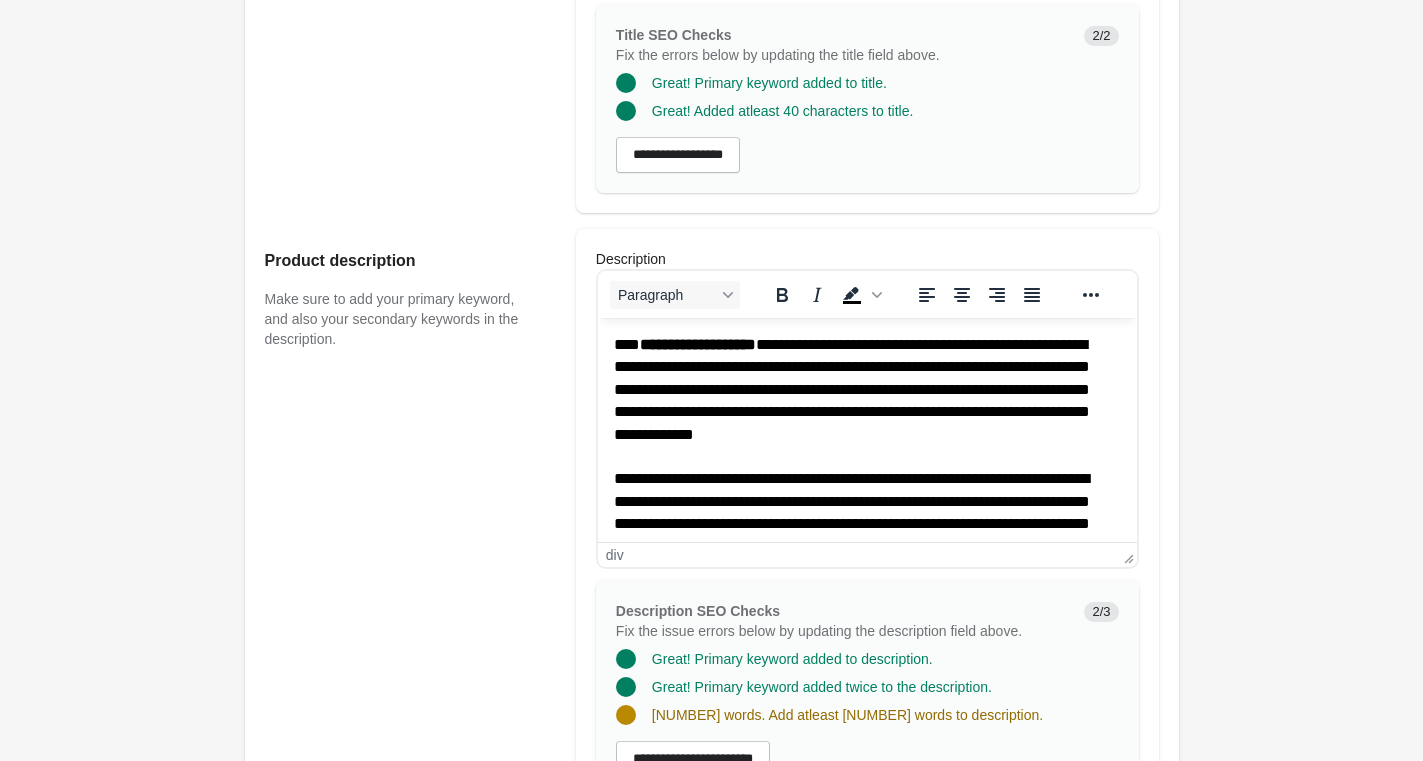 click on "**********" at bounding box center (858, 390) 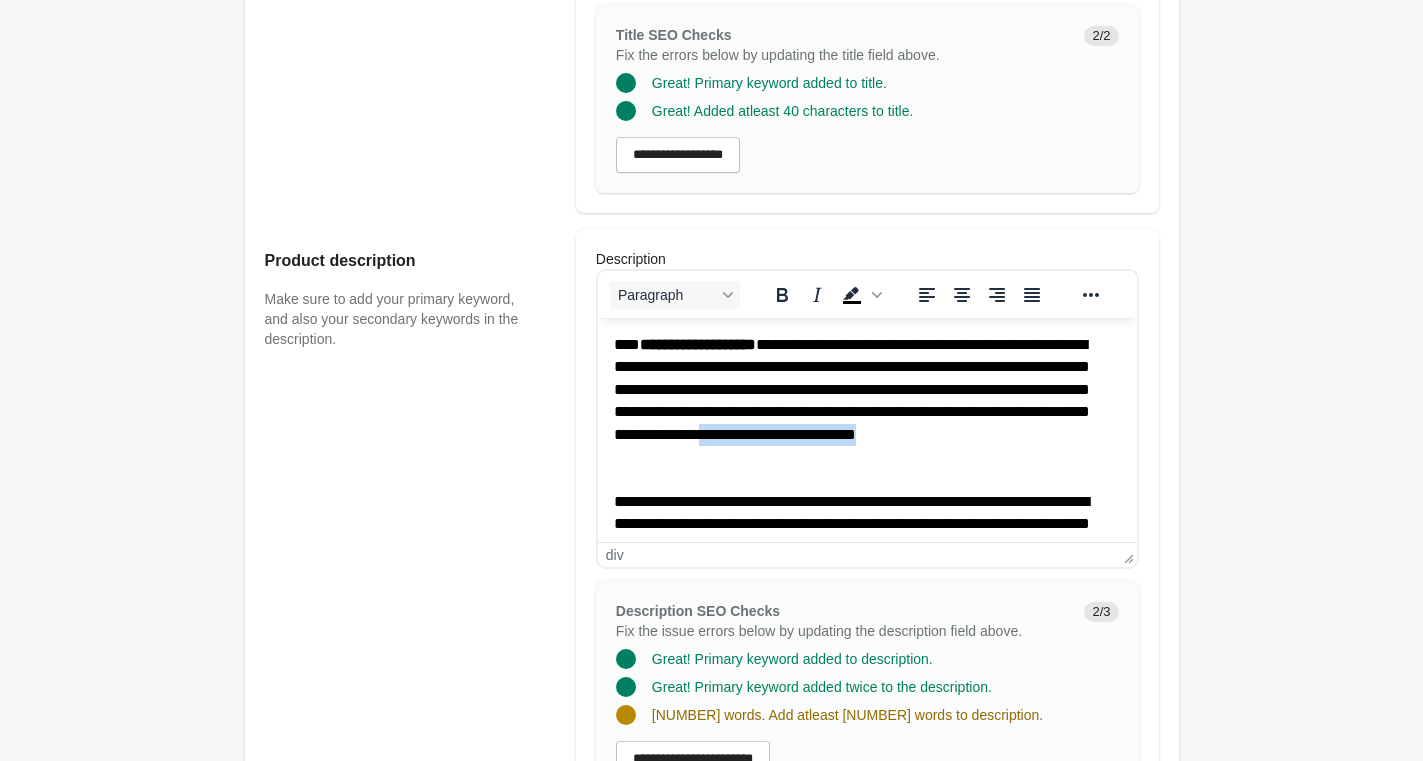 drag, startPoint x: 615, startPoint y: 457, endPoint x: 798, endPoint y: 455, distance: 183.01093 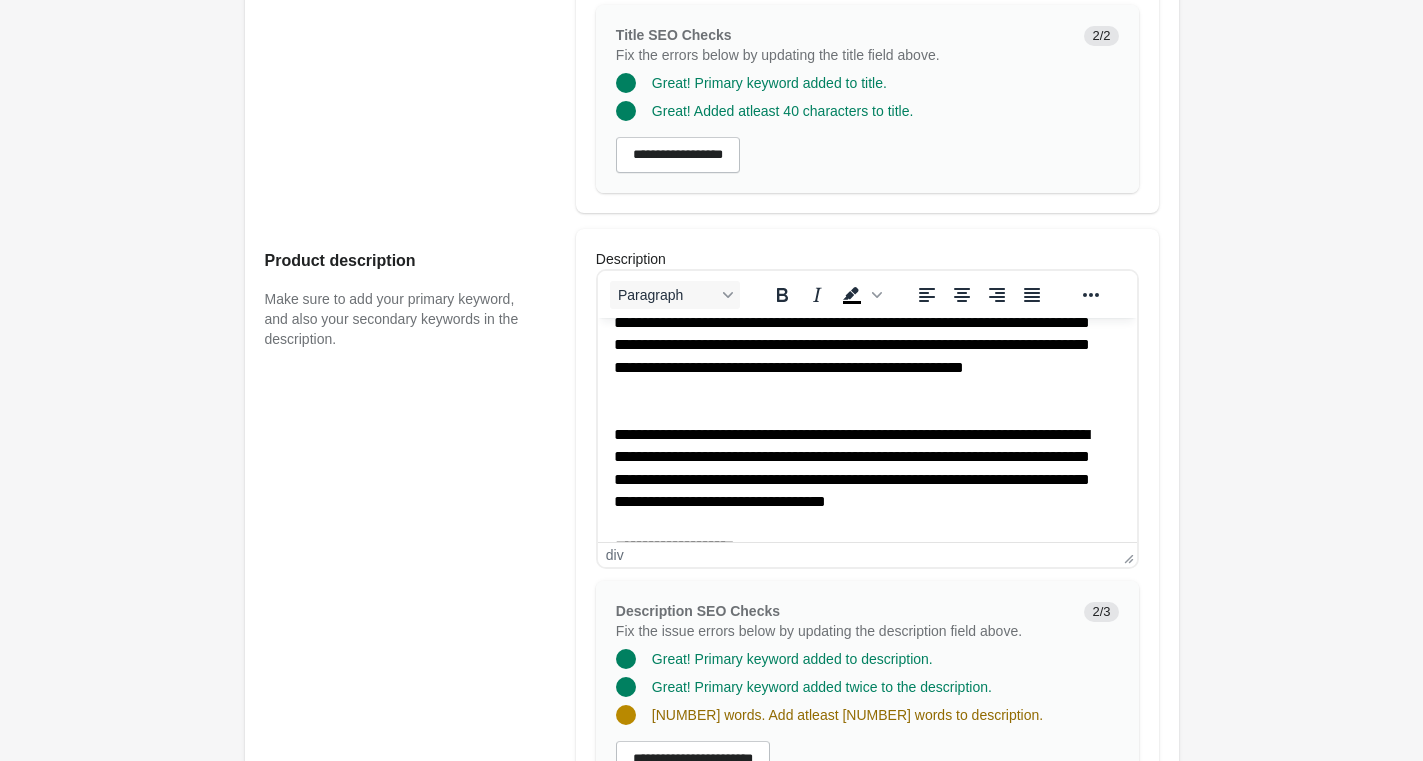scroll, scrollTop: 102, scrollLeft: 0, axis: vertical 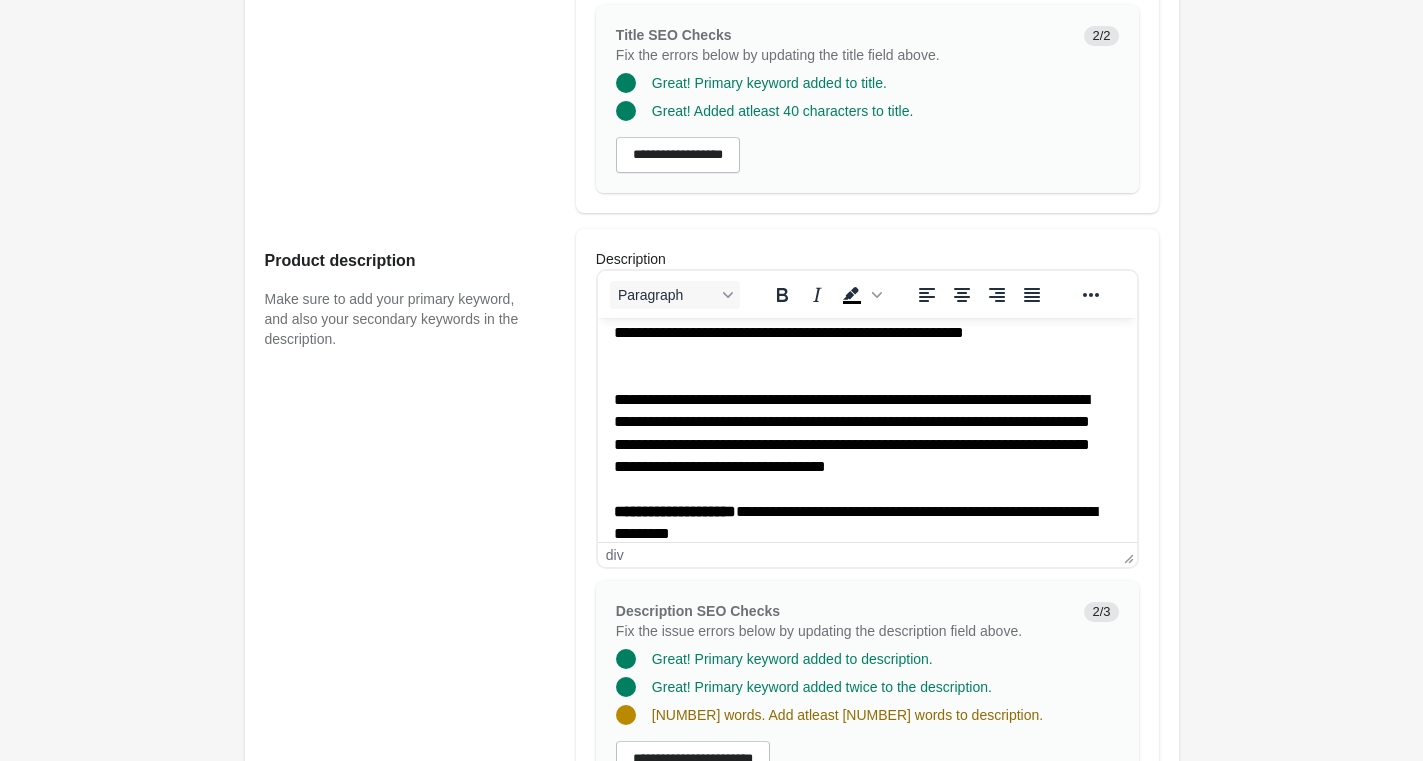 click on "**********" at bounding box center [858, 501] 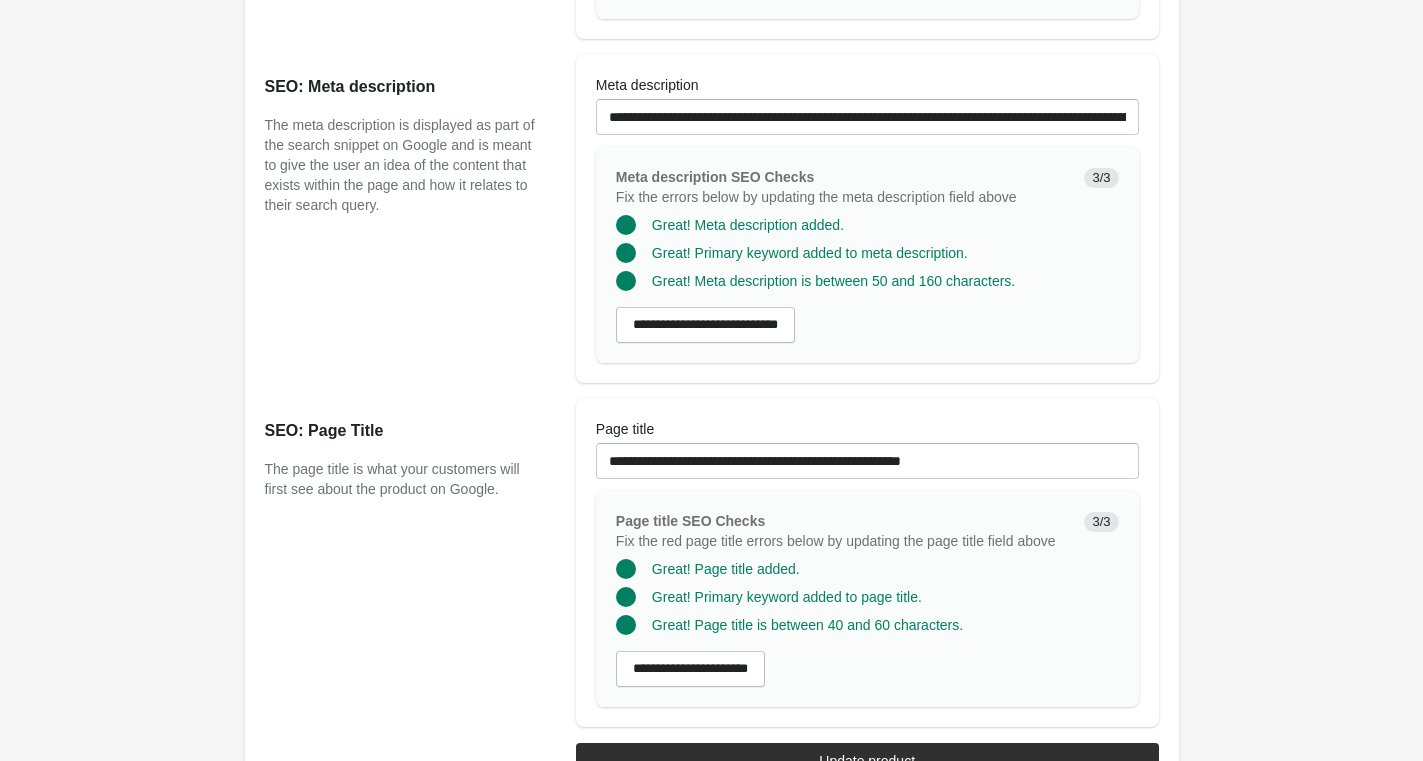 scroll, scrollTop: 1427, scrollLeft: 0, axis: vertical 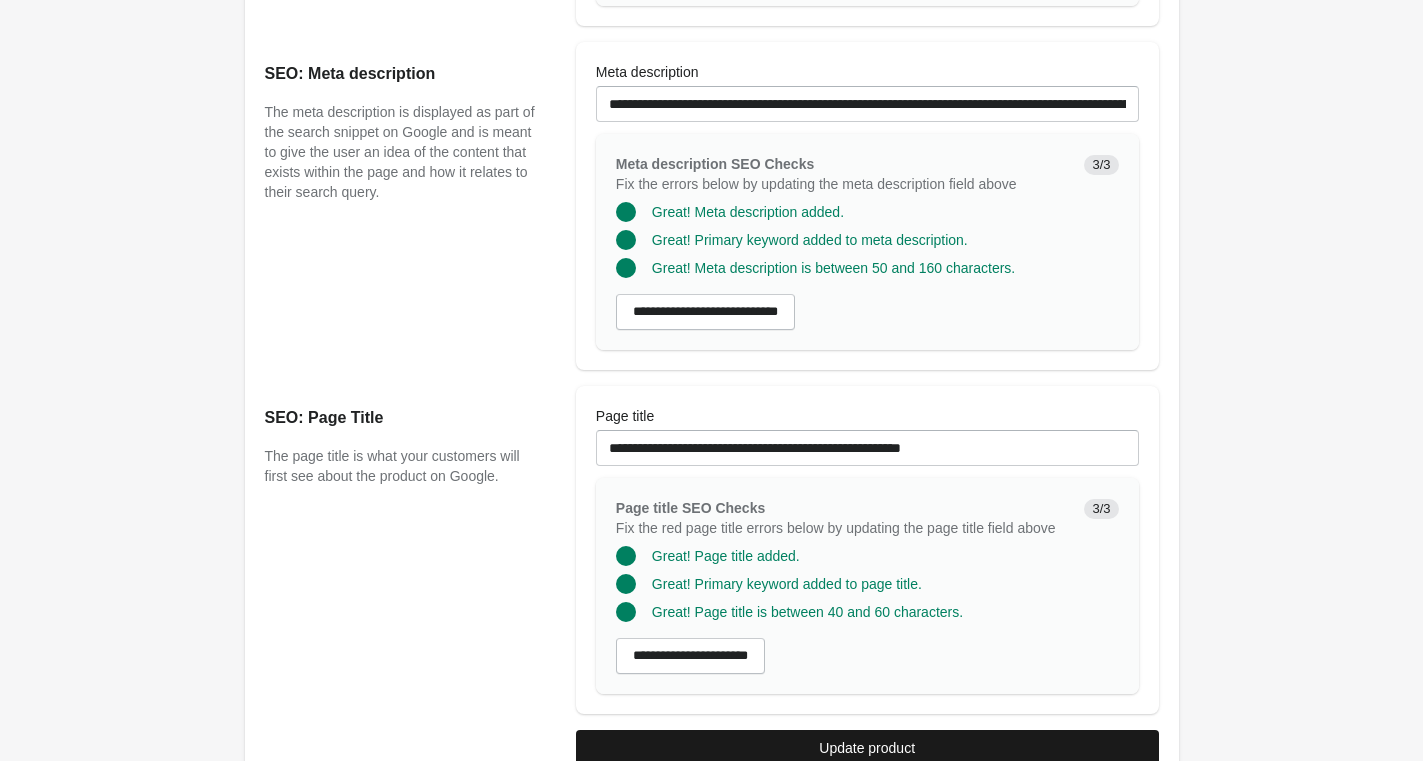 click on "Update product" at bounding box center [867, 748] 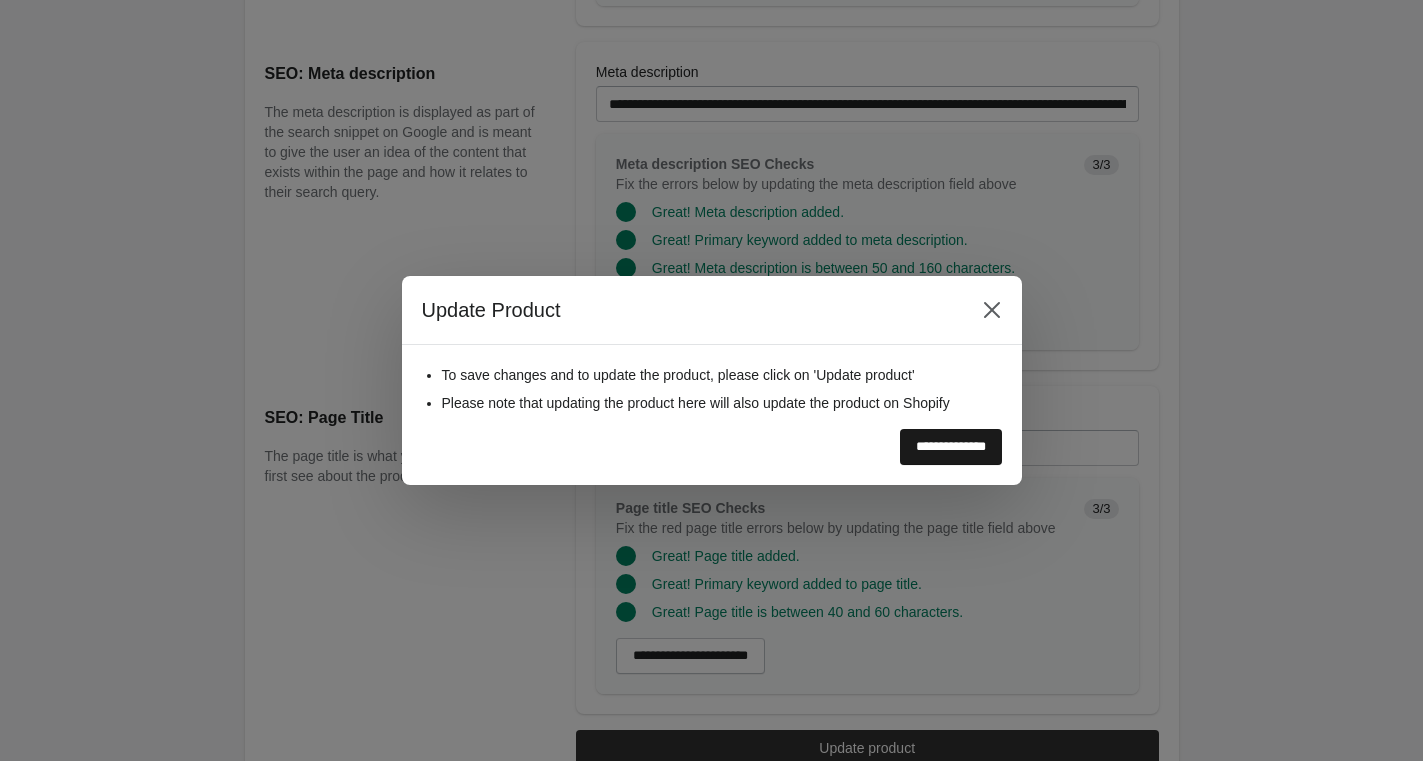 click on "**********" at bounding box center [951, 447] 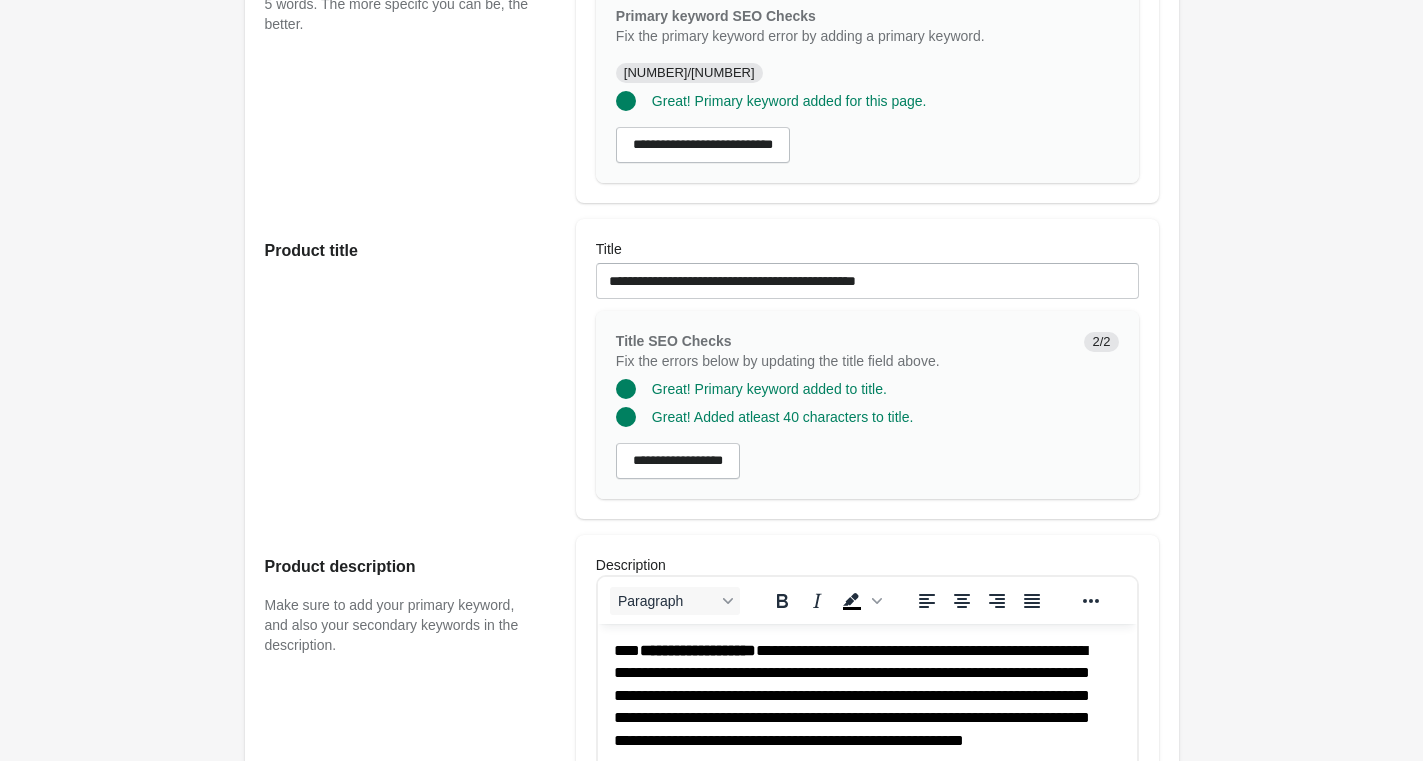 scroll, scrollTop: 0, scrollLeft: 0, axis: both 